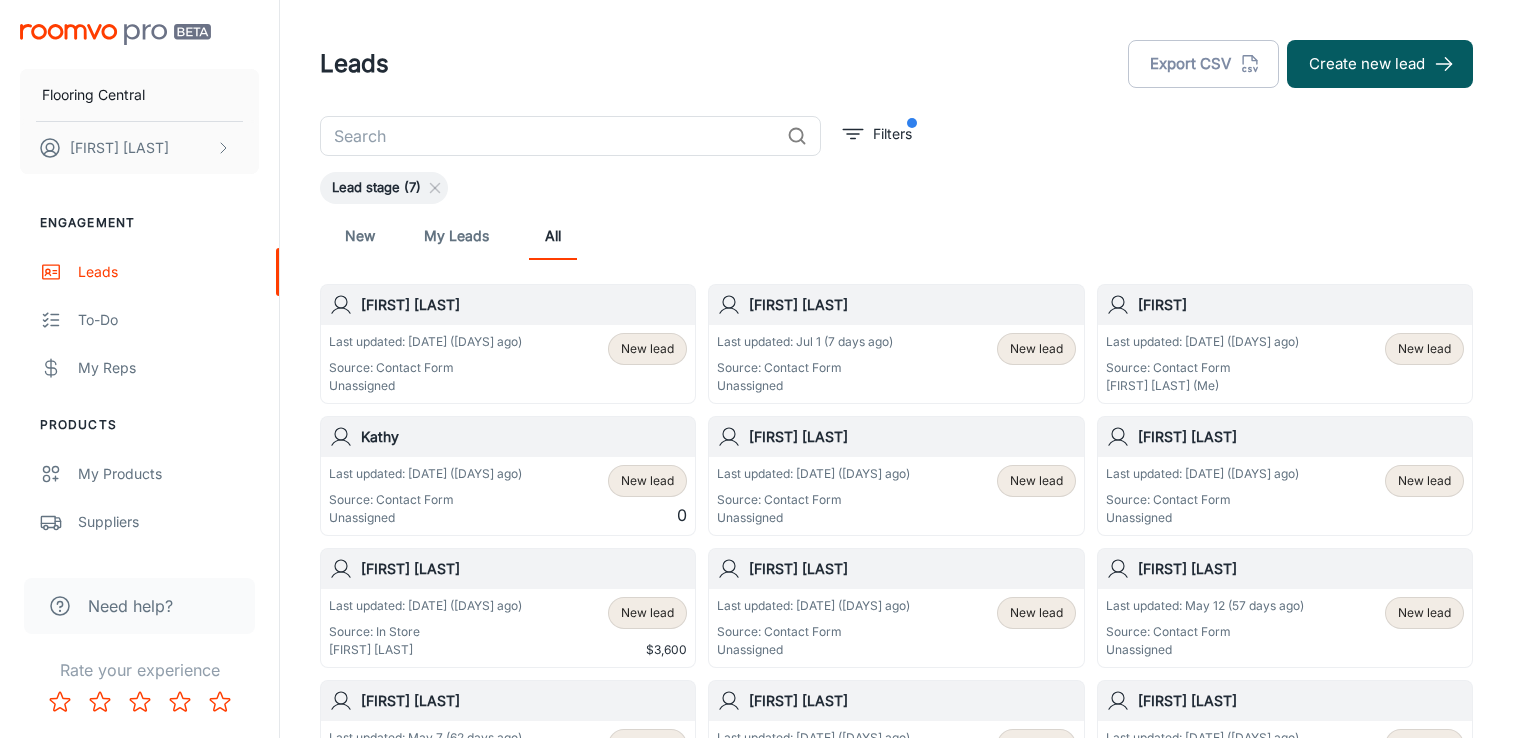 scroll, scrollTop: 0, scrollLeft: 0, axis: both 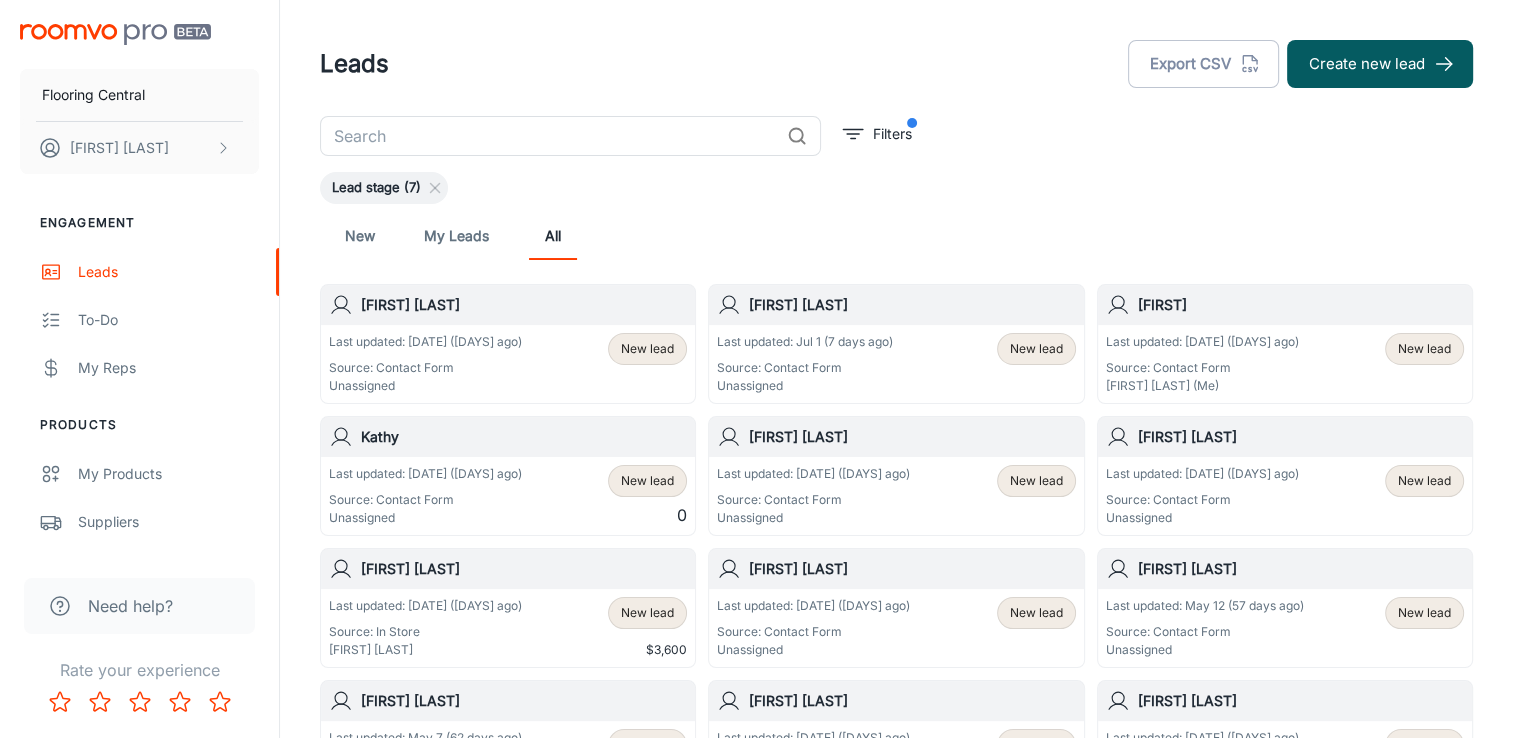 click on "[FIRST] [LAST]" at bounding box center [524, 305] 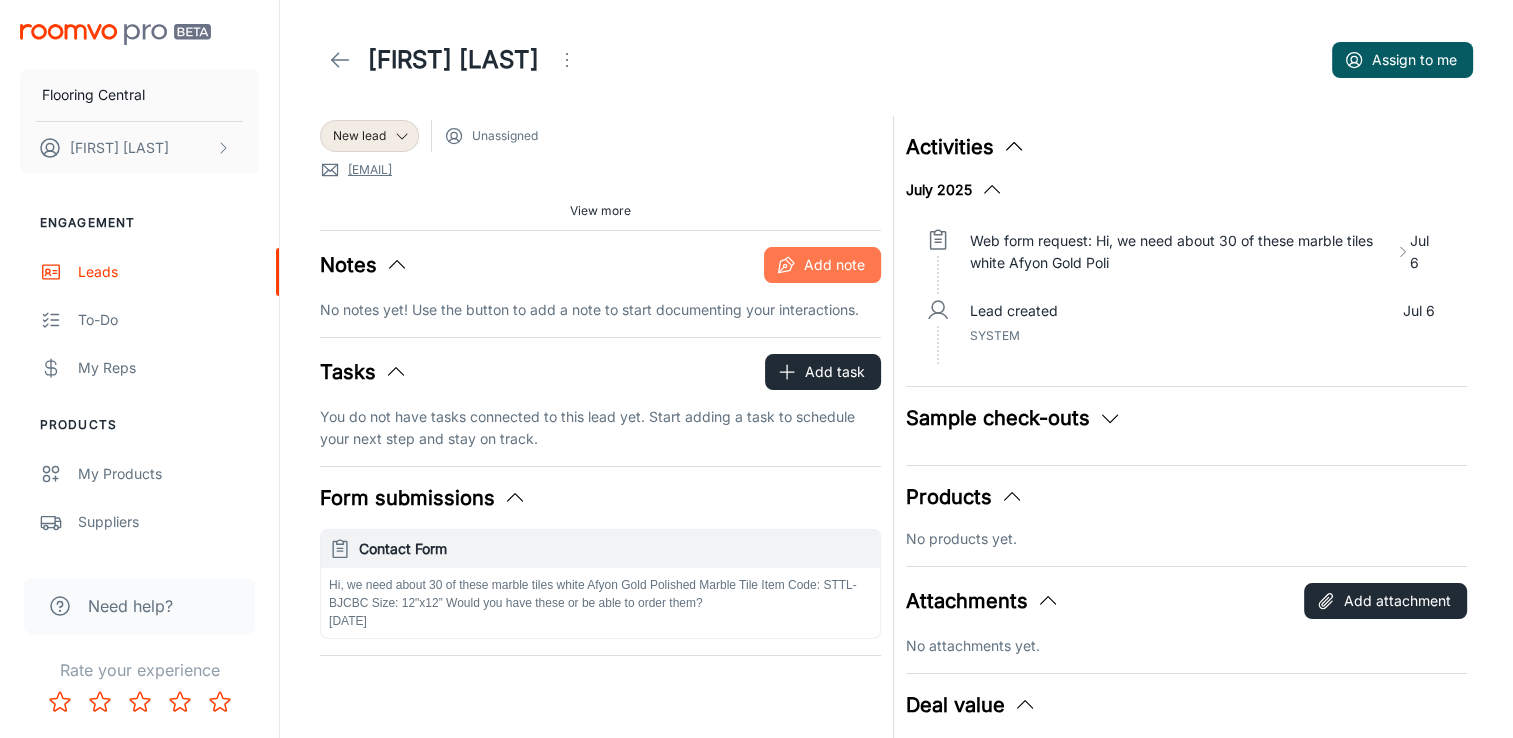 click on "Add note" at bounding box center (822, 265) 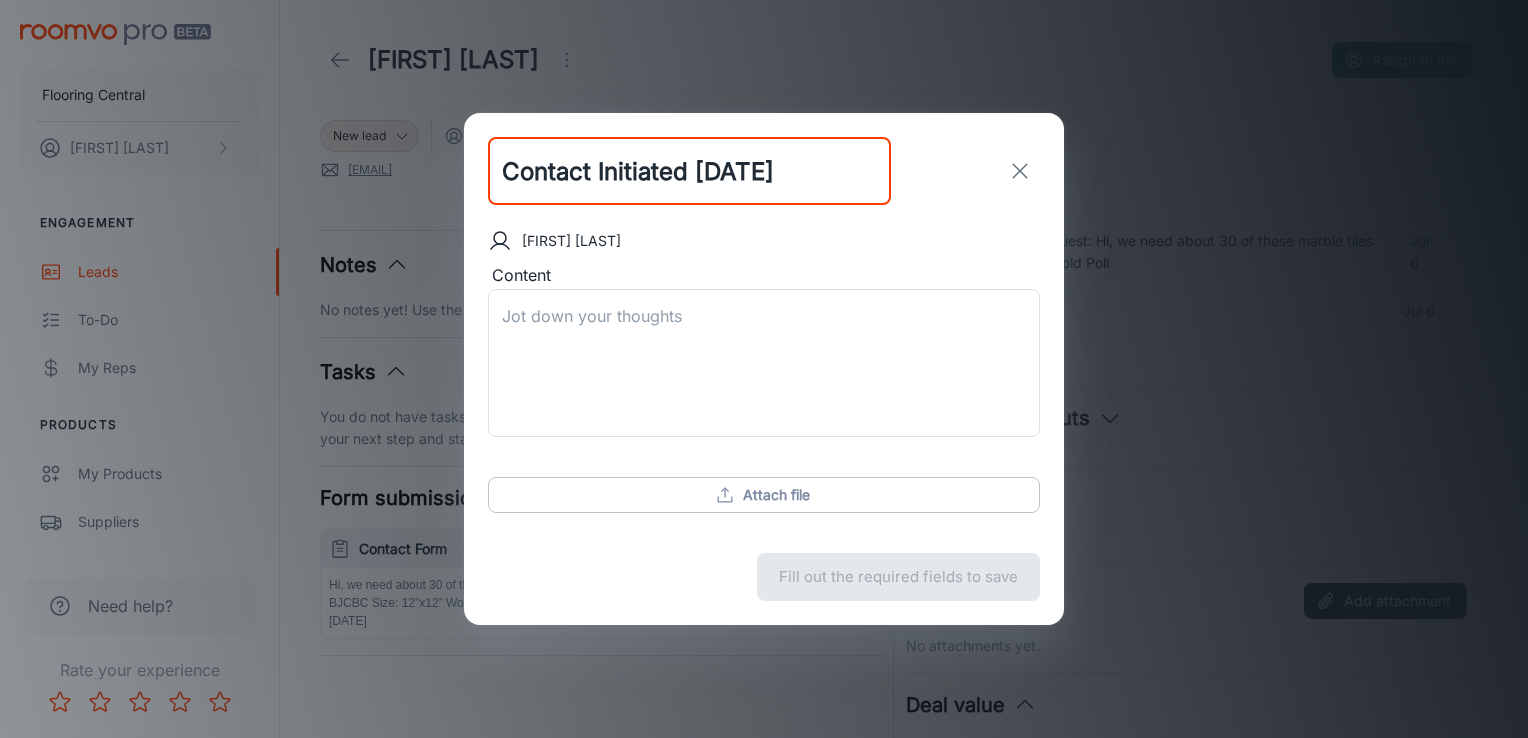 click on "Contact Initiated [DATE]" at bounding box center (689, 171) 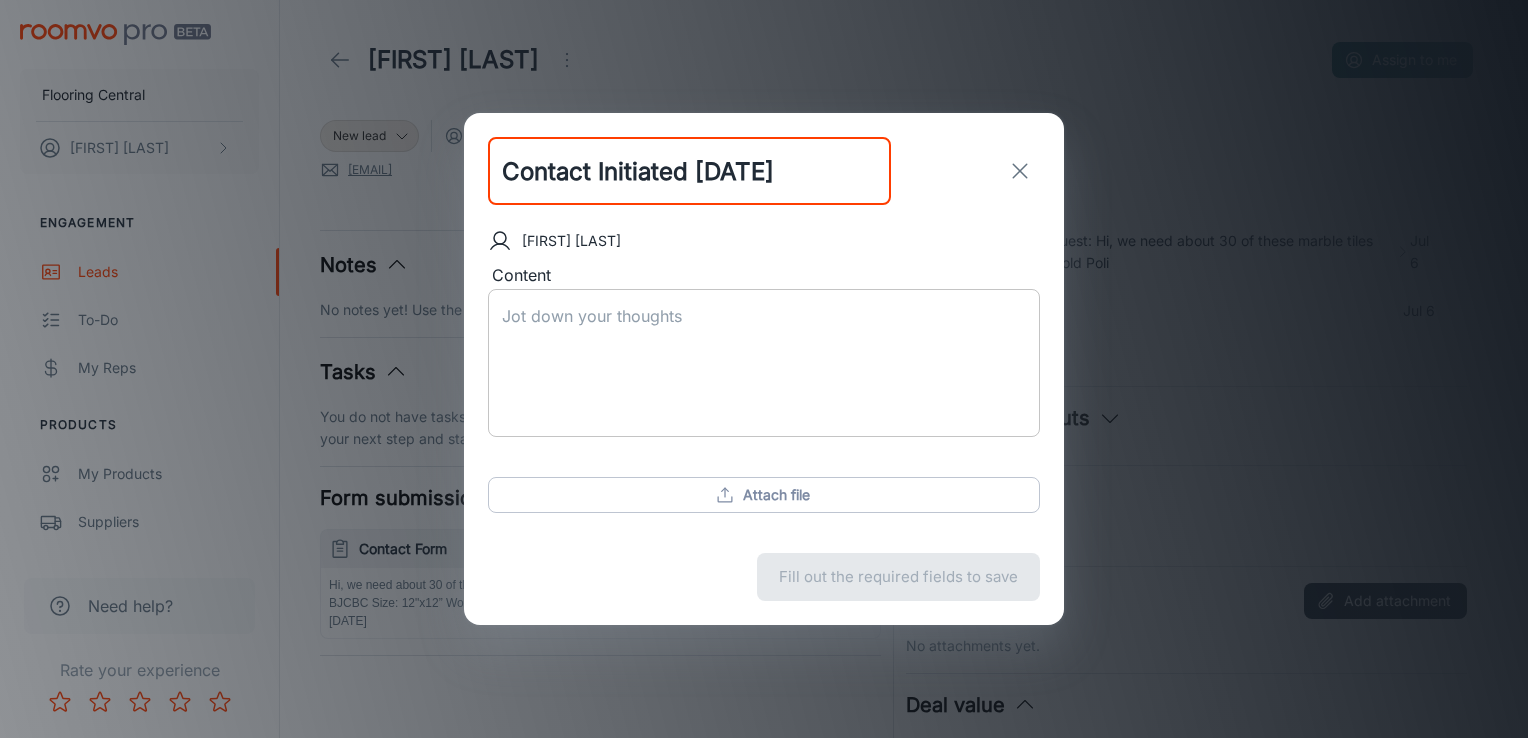 type on "Contact Initiated [DATE]" 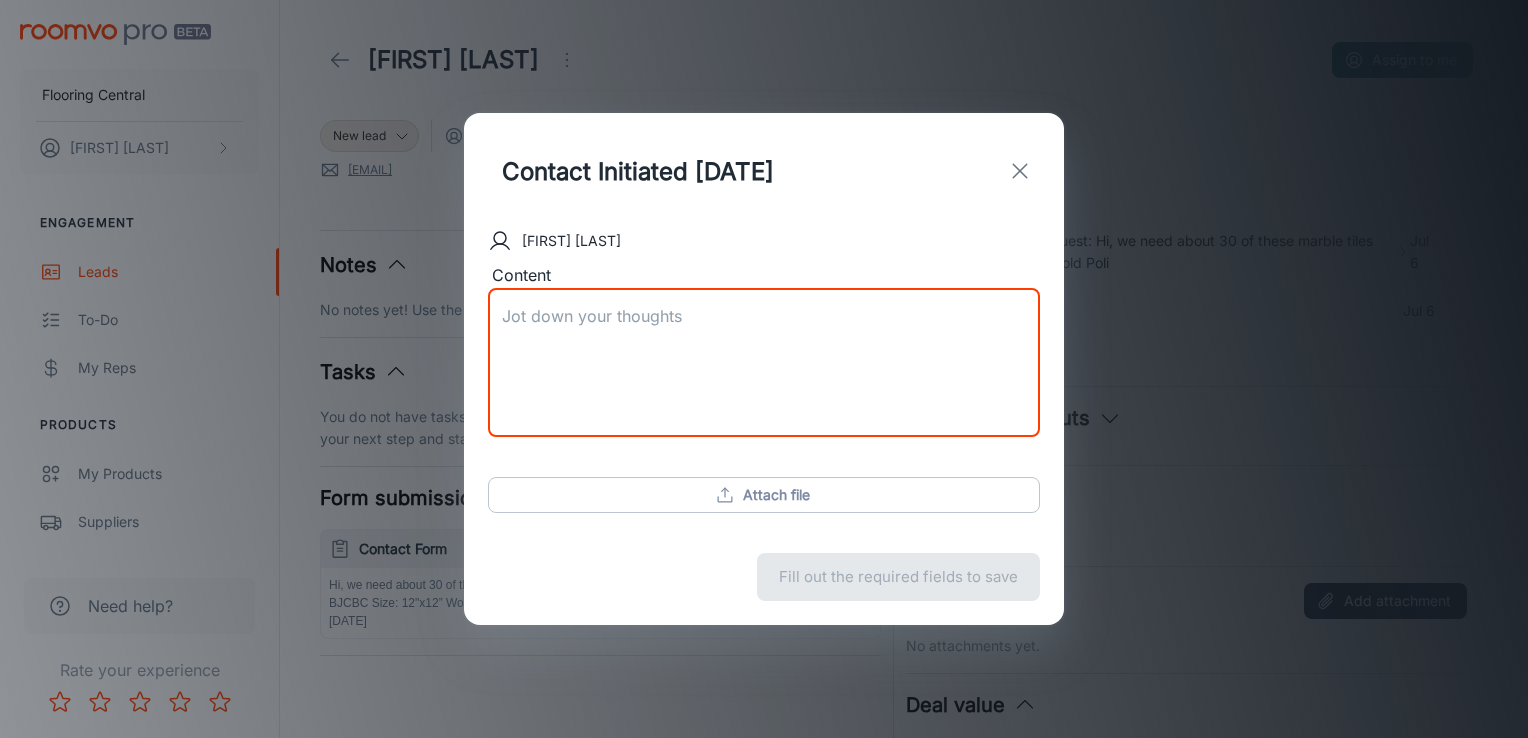 click on "Content" at bounding box center (764, 362) 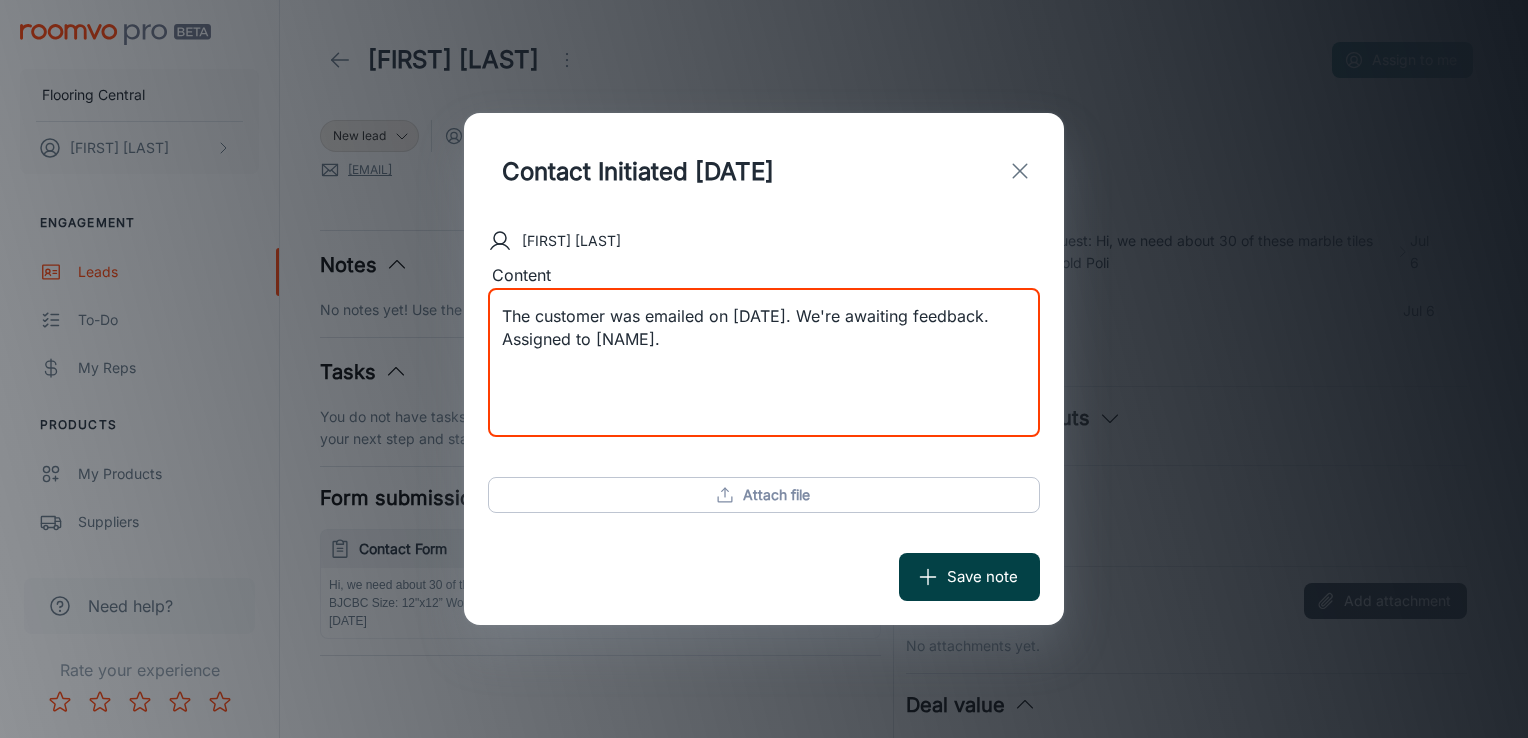 type on "The customer was emailed on [DATE]. We're awaiting feedback.
Assigned to [NAME]." 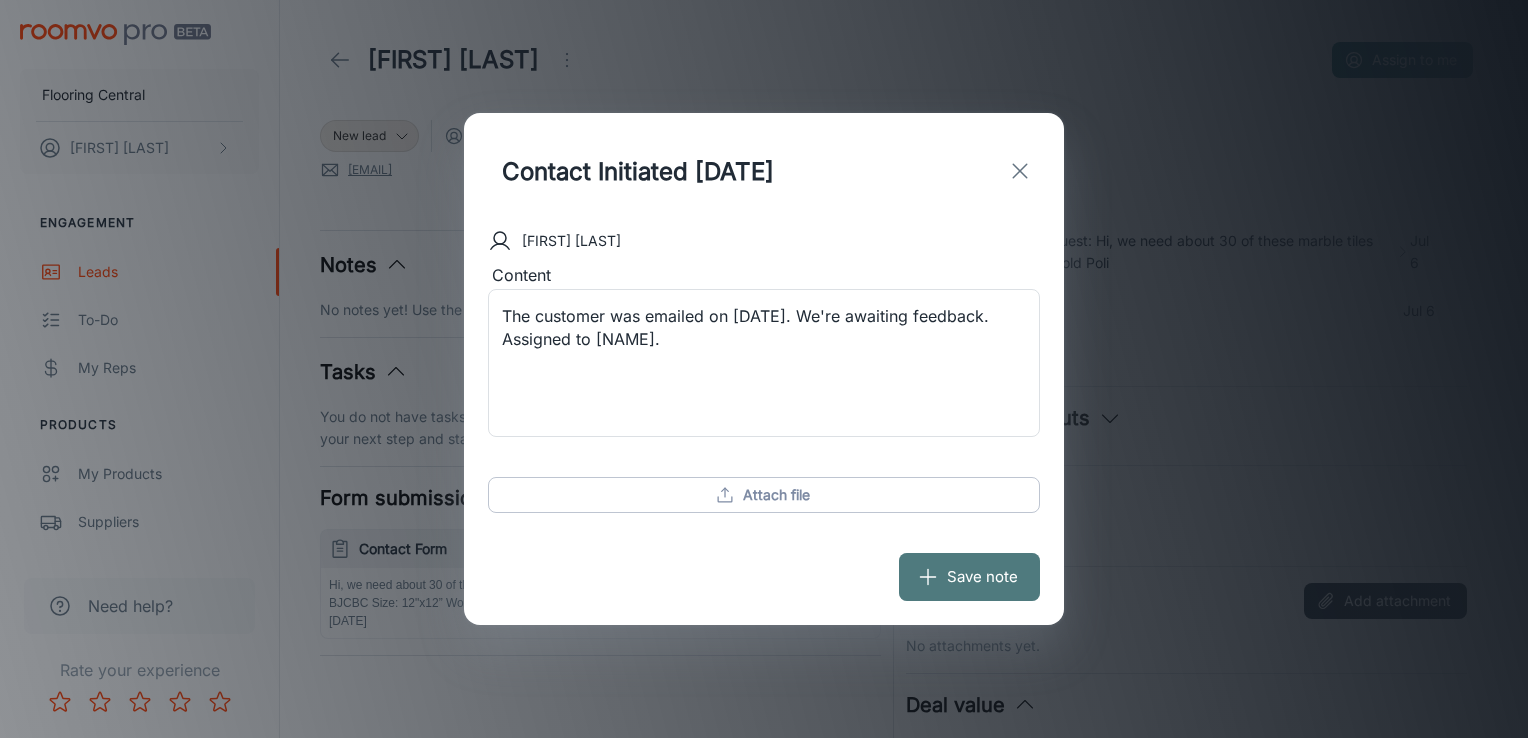 click on "Save note" at bounding box center (969, 577) 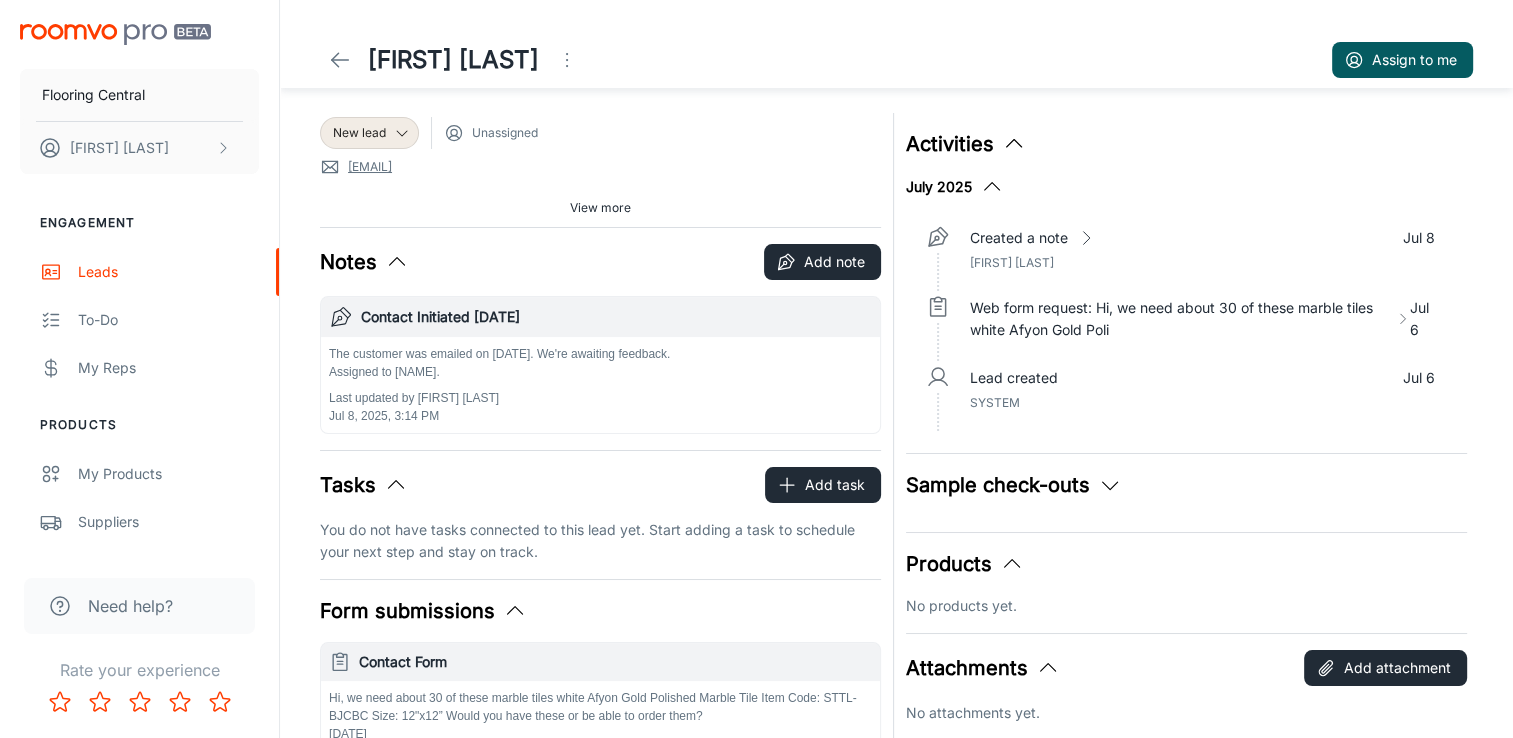 scroll, scrollTop: 0, scrollLeft: 0, axis: both 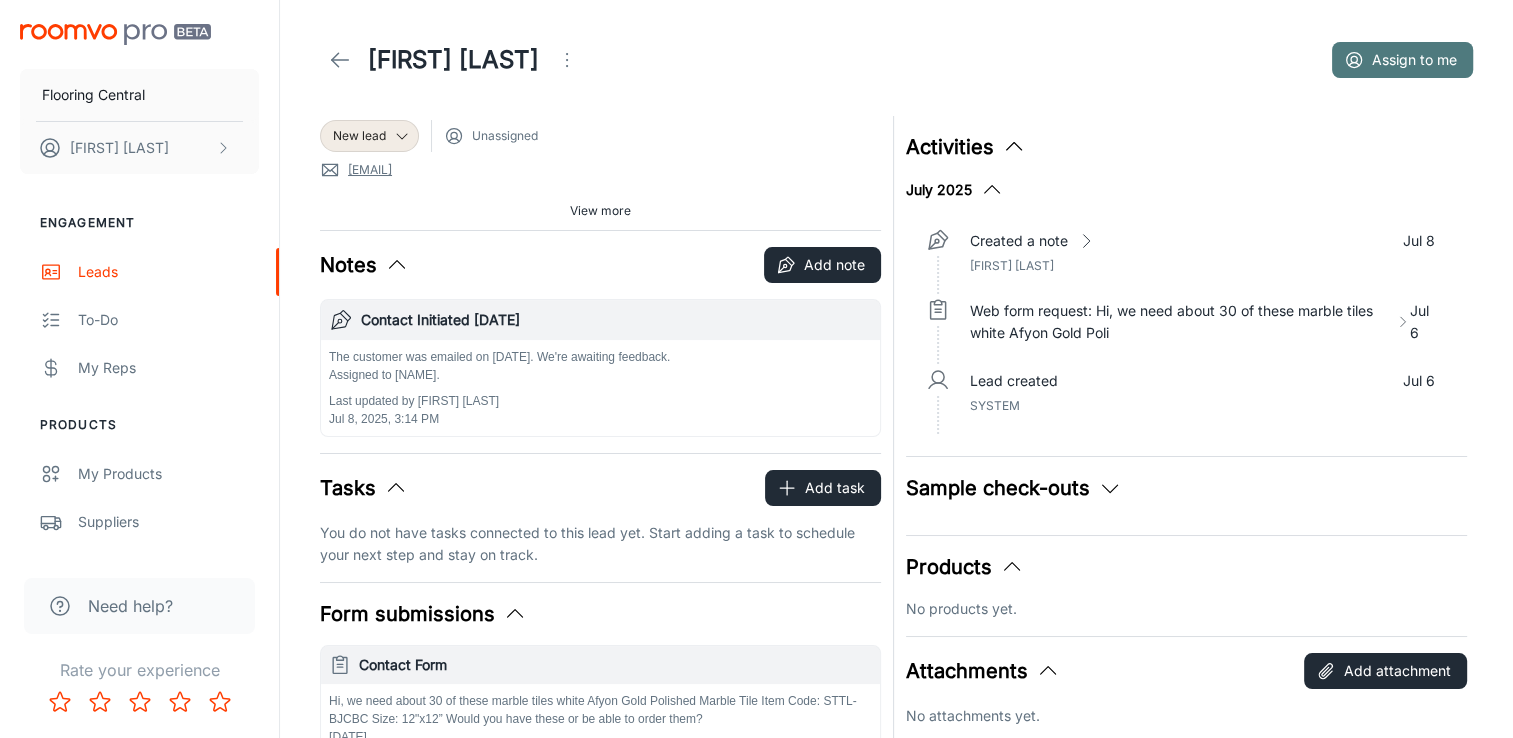 click on "Assign to me" at bounding box center [1402, 60] 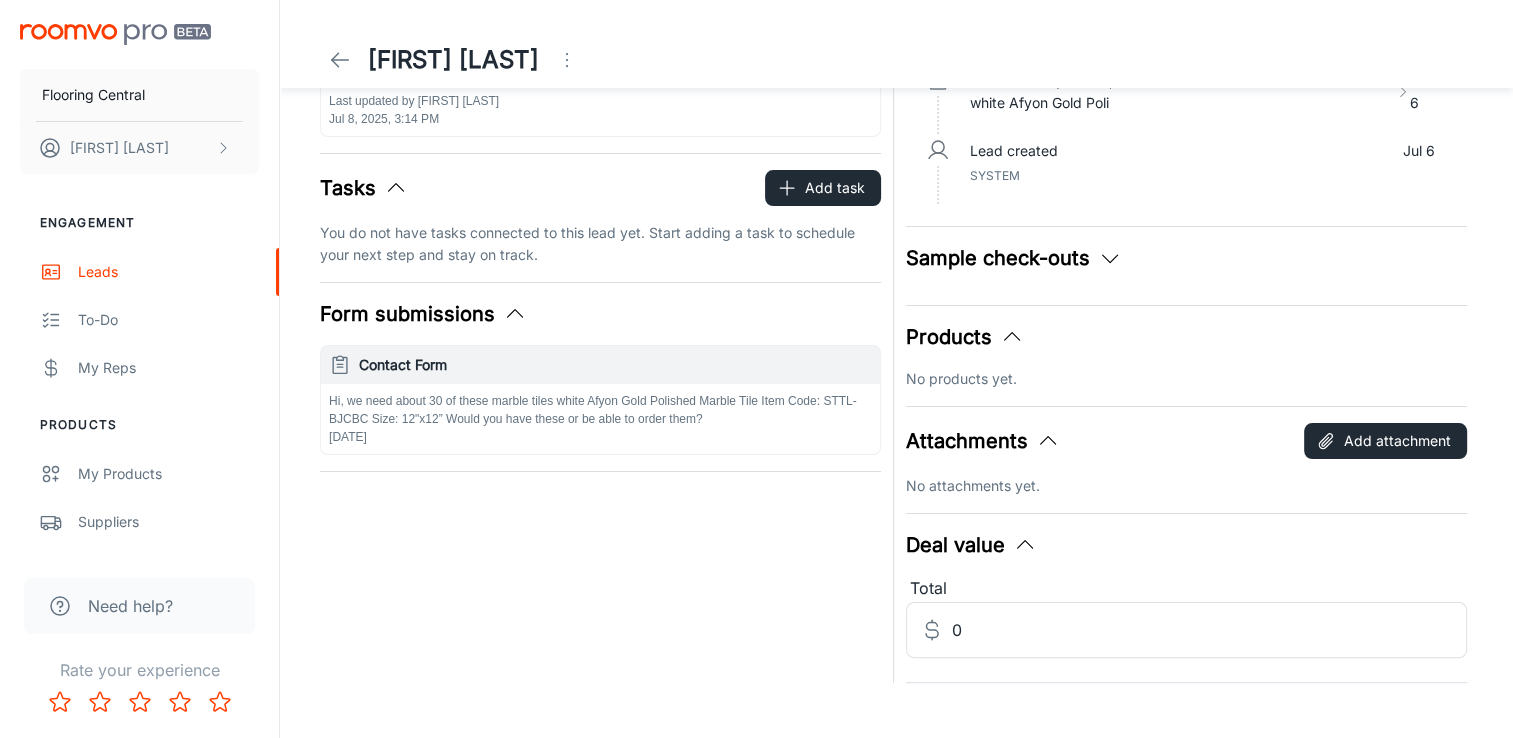 scroll, scrollTop: 0, scrollLeft: 0, axis: both 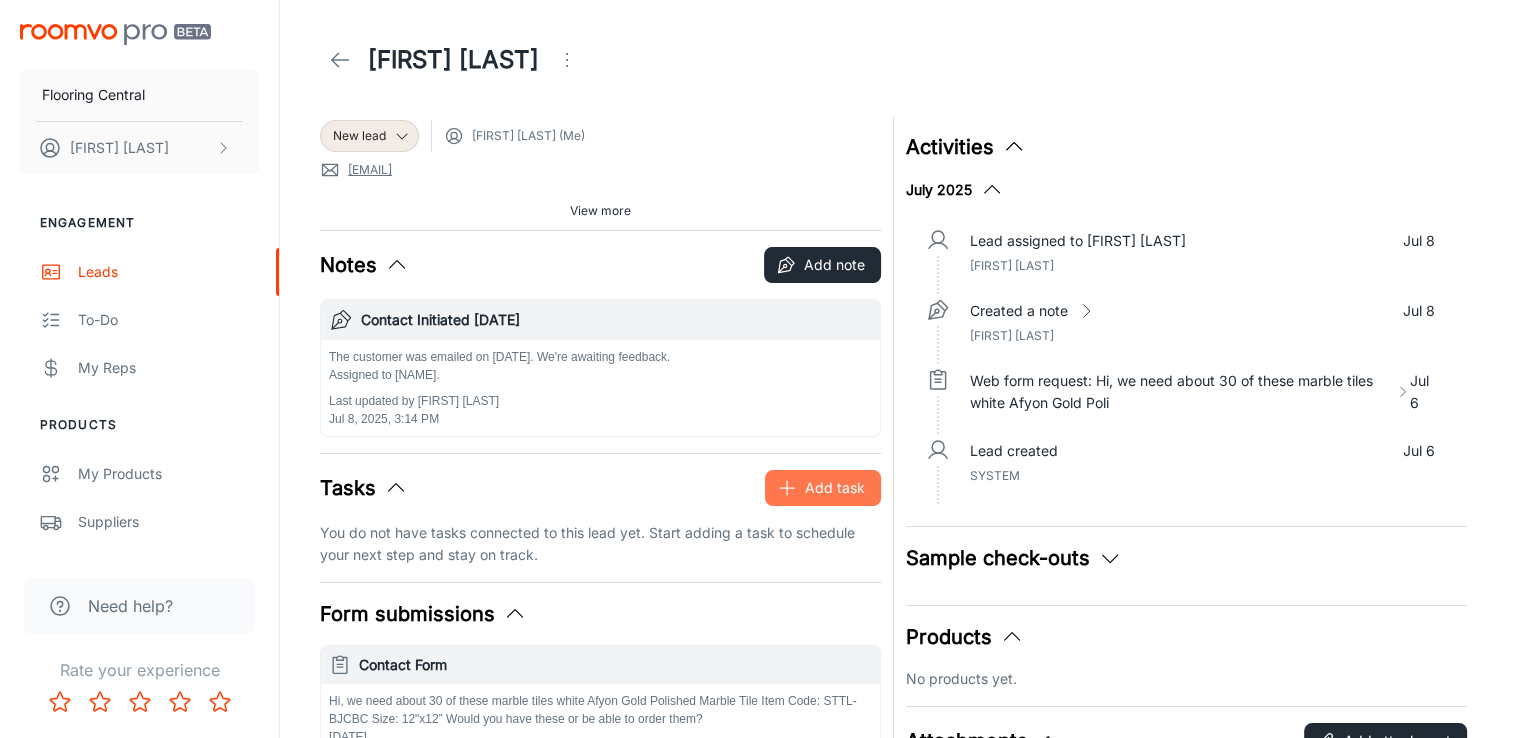 click on "Add task" at bounding box center (822, 265) 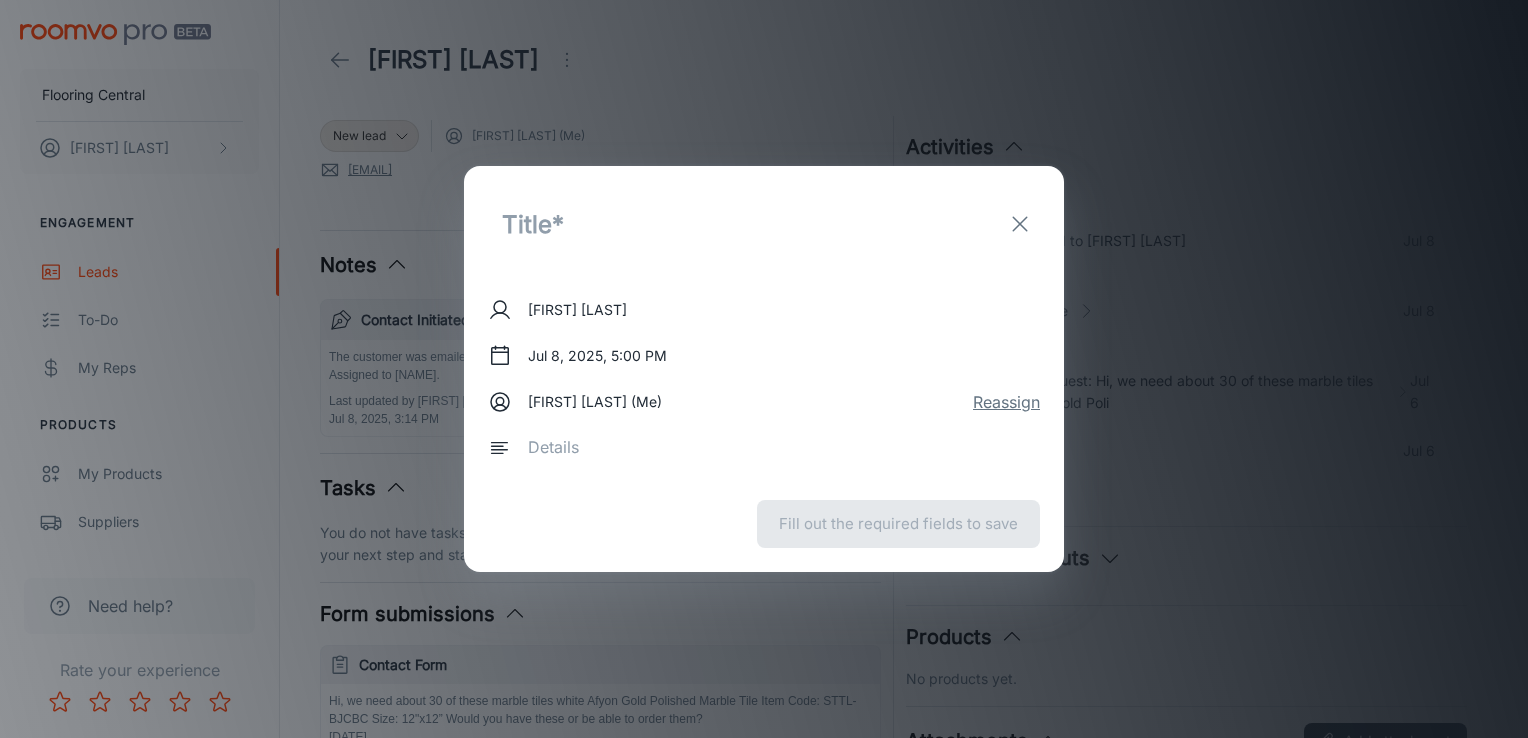 click on "Reassign" at bounding box center (1006, 402) 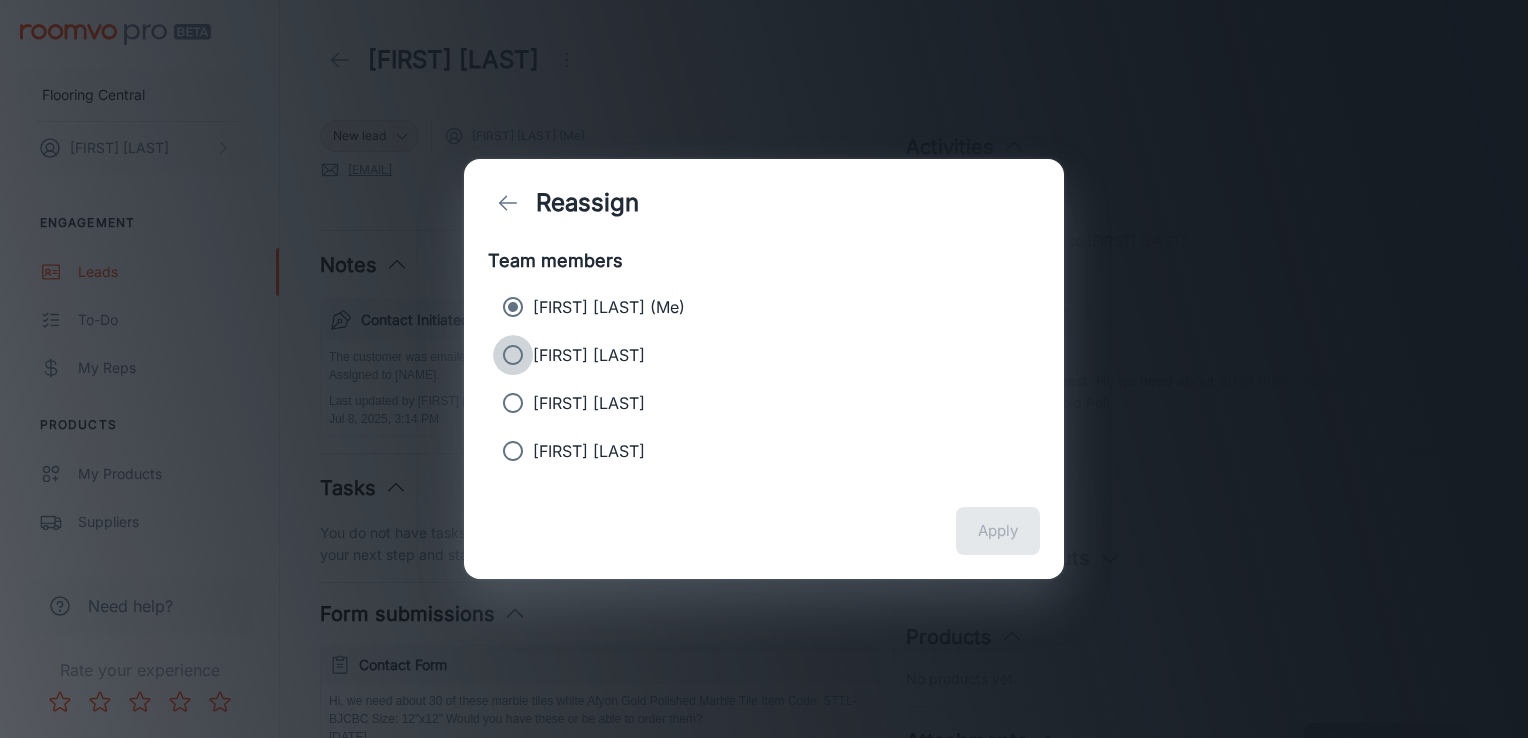 click on "[FIRST] [LAST]" at bounding box center [513, 307] 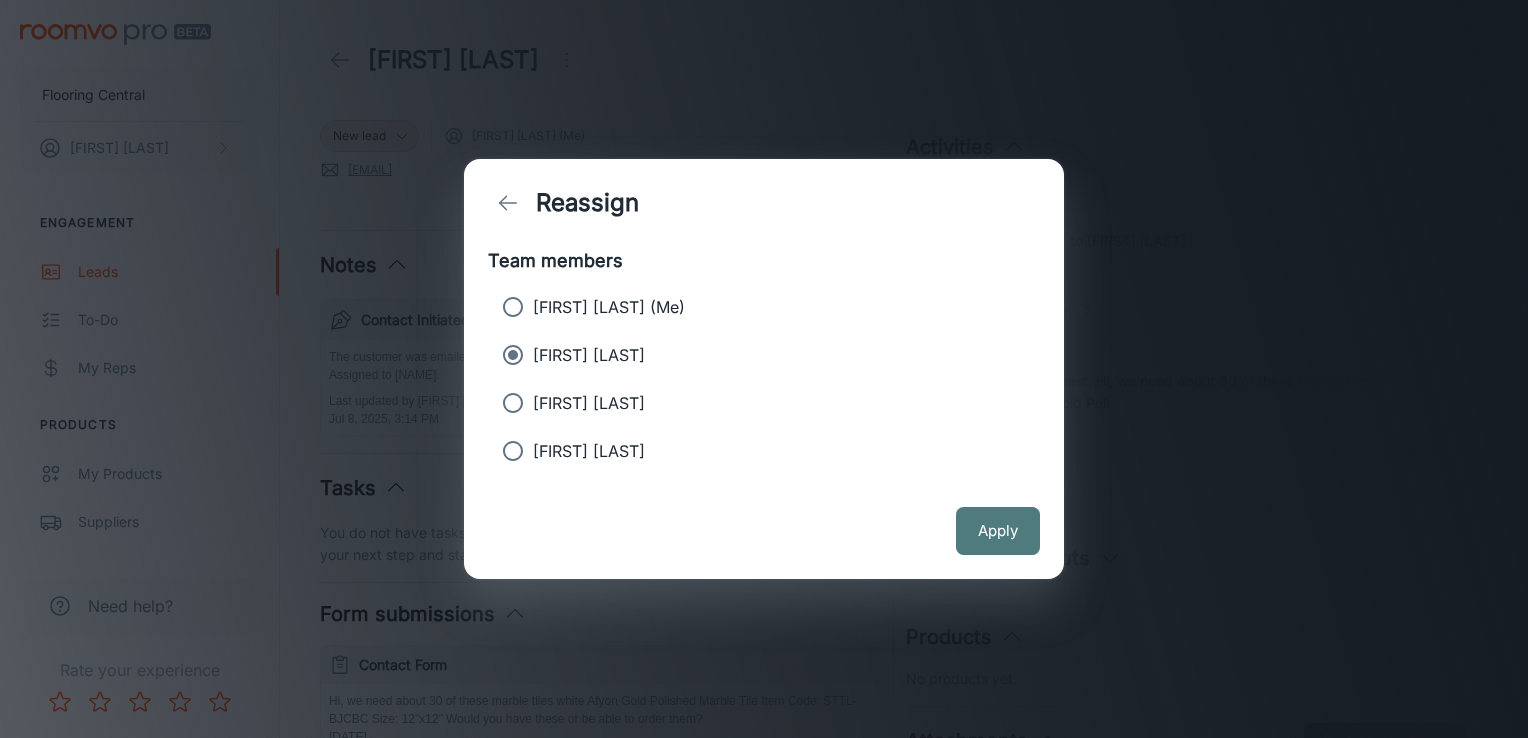 click on "Apply" at bounding box center (998, 531) 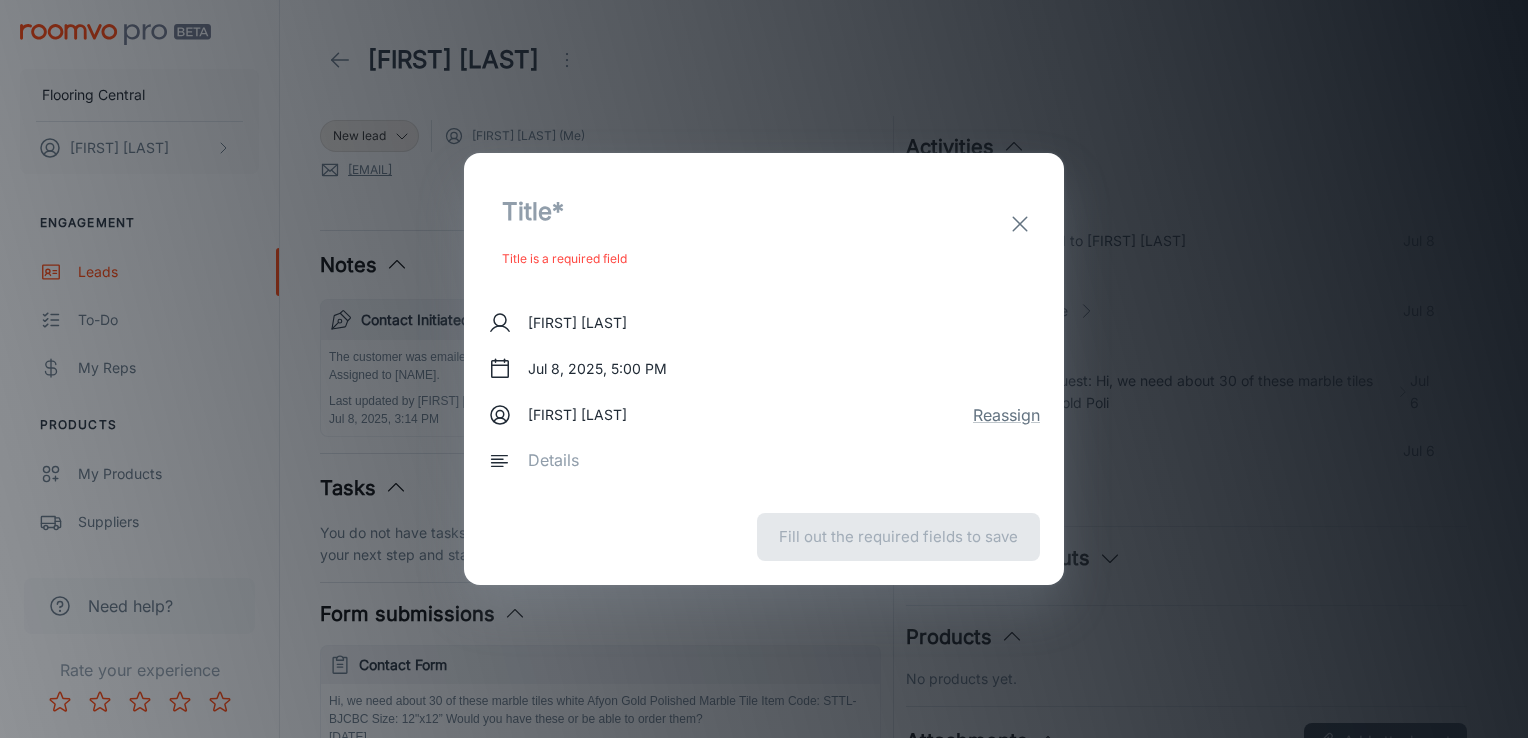 click on "Title is a required field" at bounding box center (689, 259) 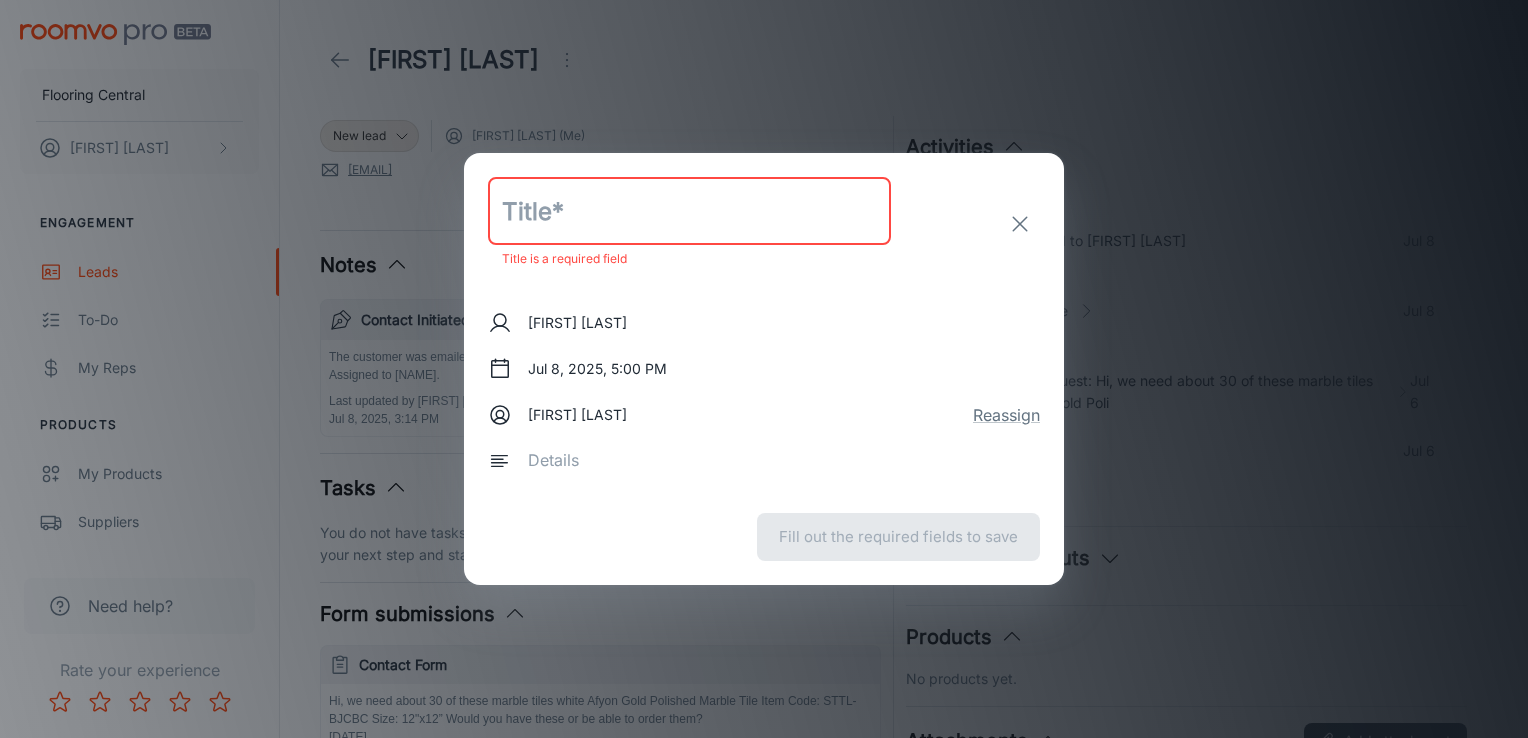 click at bounding box center [689, 211] 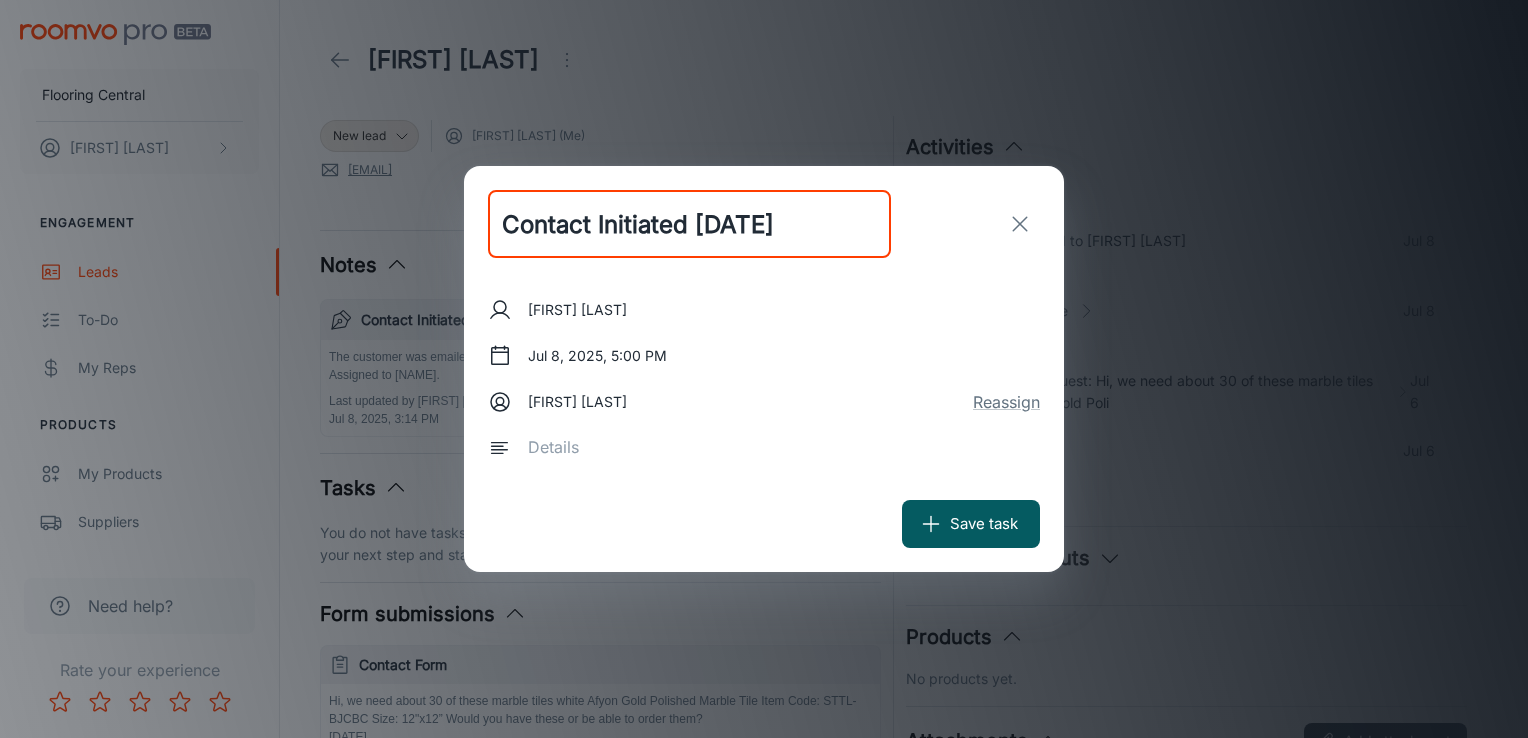 click on "Contact Initiated [DATE]" at bounding box center [689, 224] 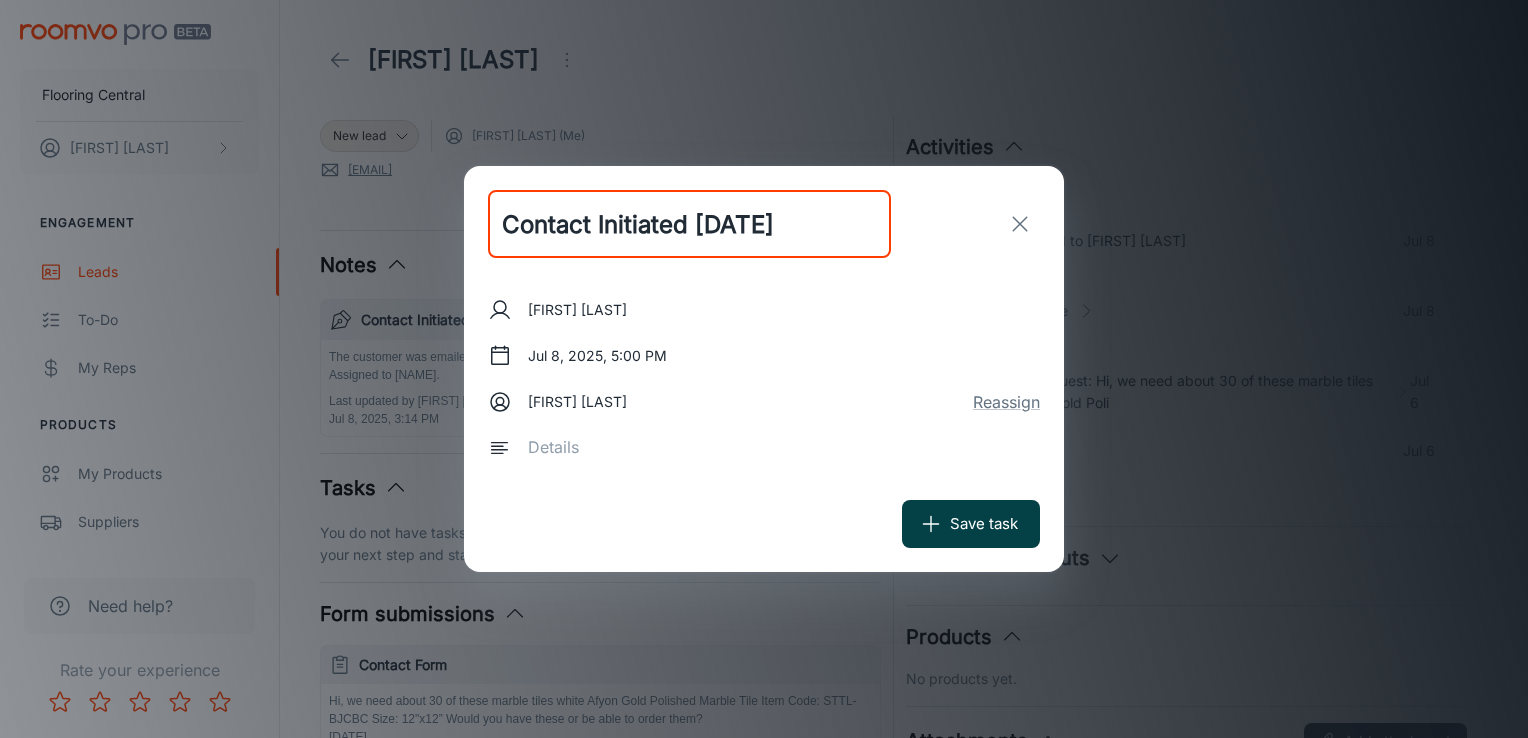 type on "Contact Initiated [DATE]" 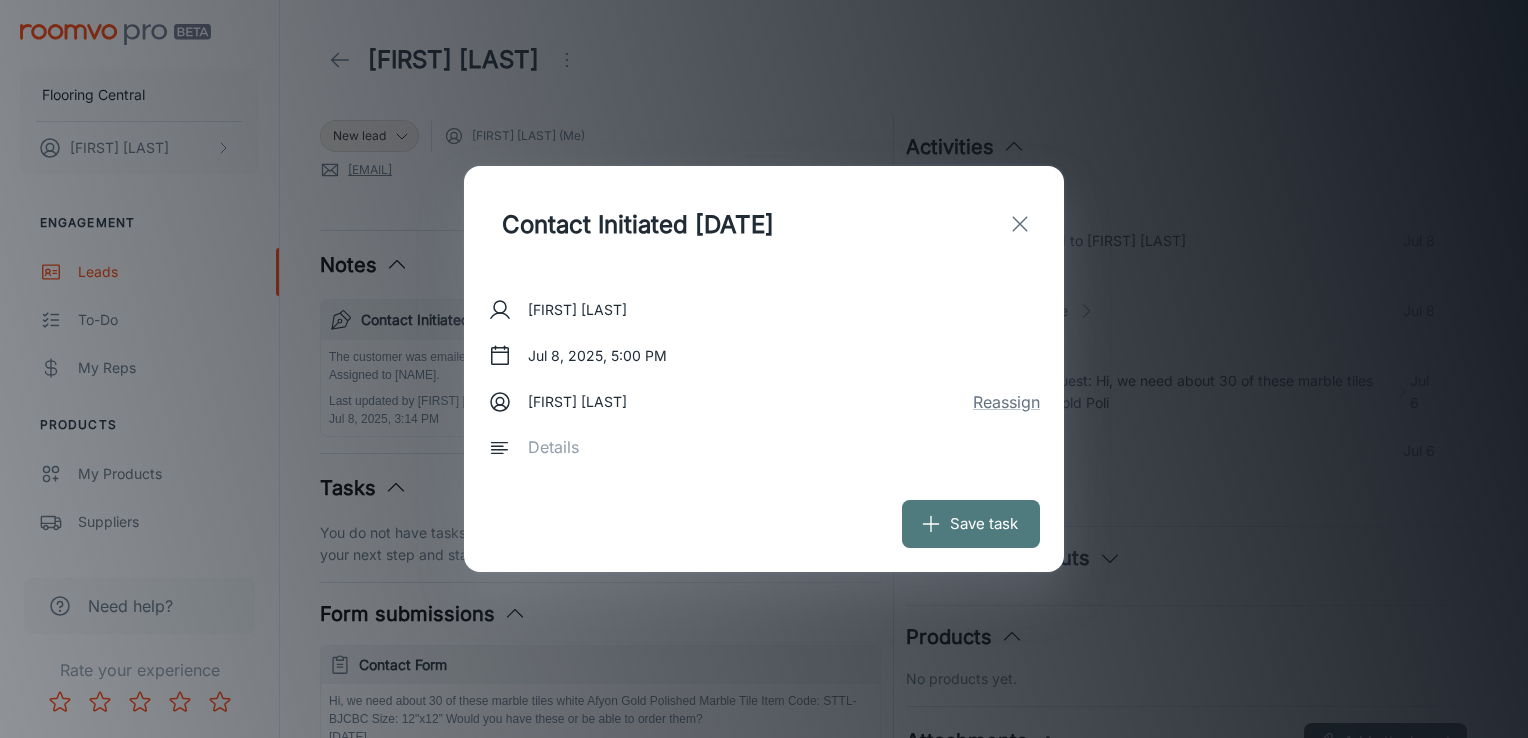 click on "Save task" at bounding box center (971, 524) 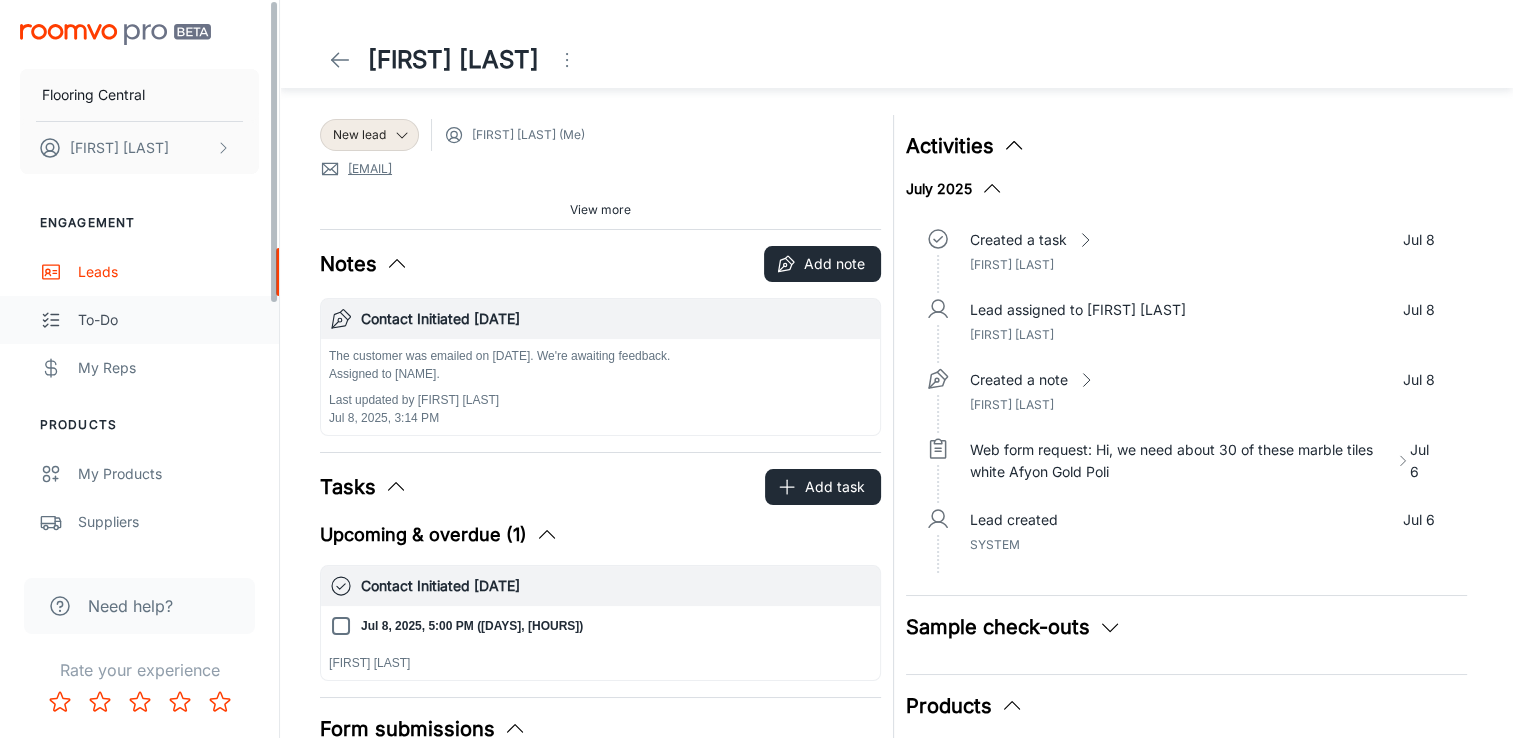 scroll, scrollTop: 0, scrollLeft: 0, axis: both 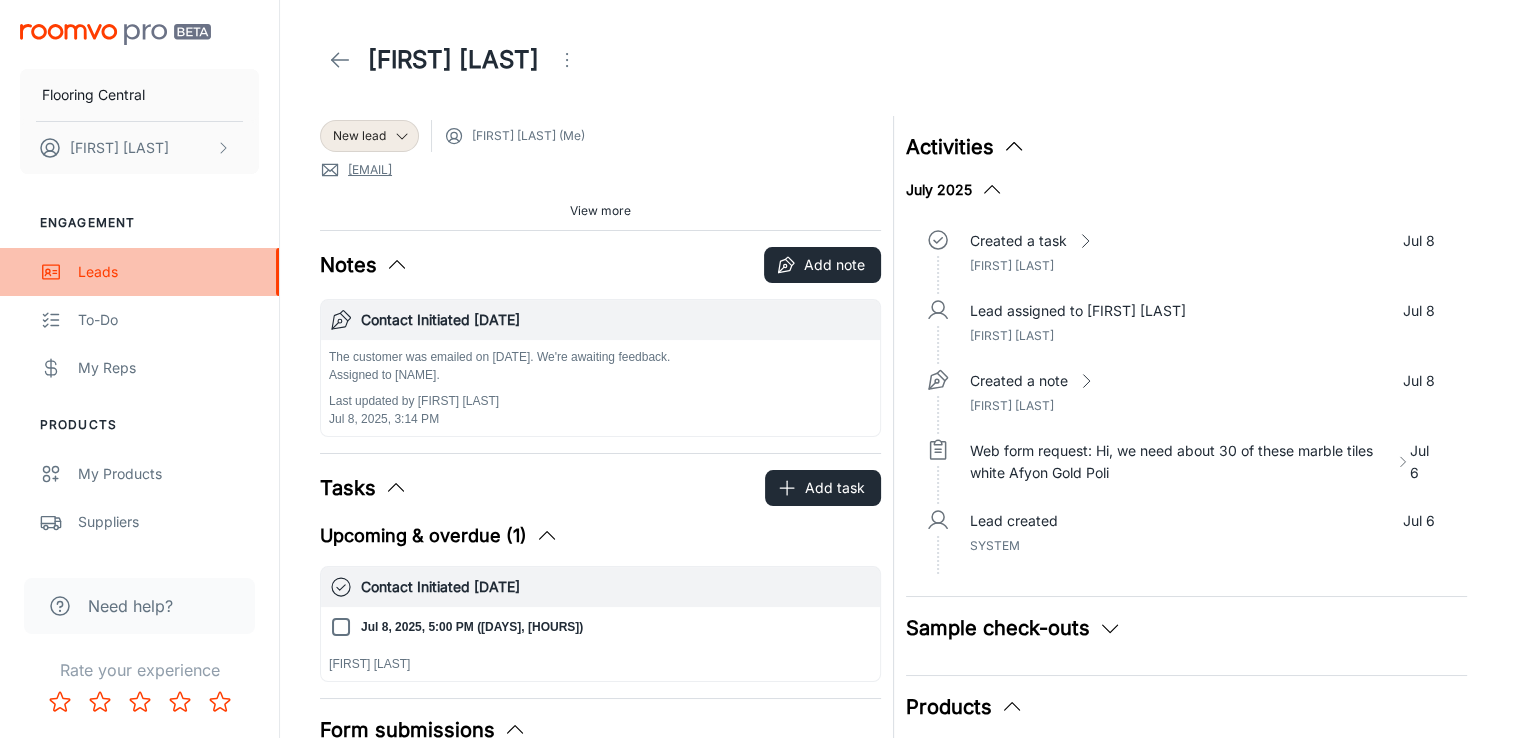 click on "Leads" at bounding box center [139, 272] 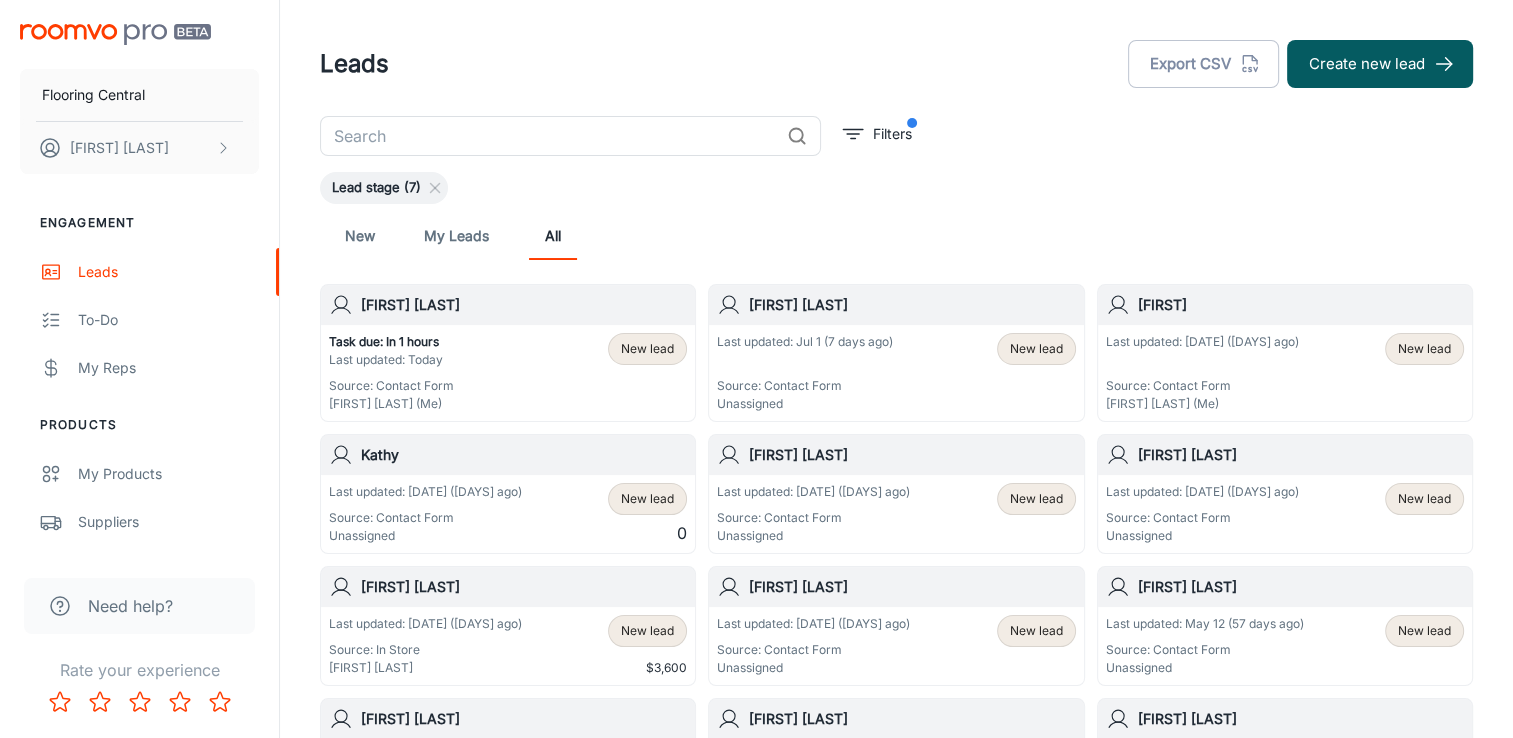 click on "[FIRST] [LAST]" at bounding box center [912, 305] 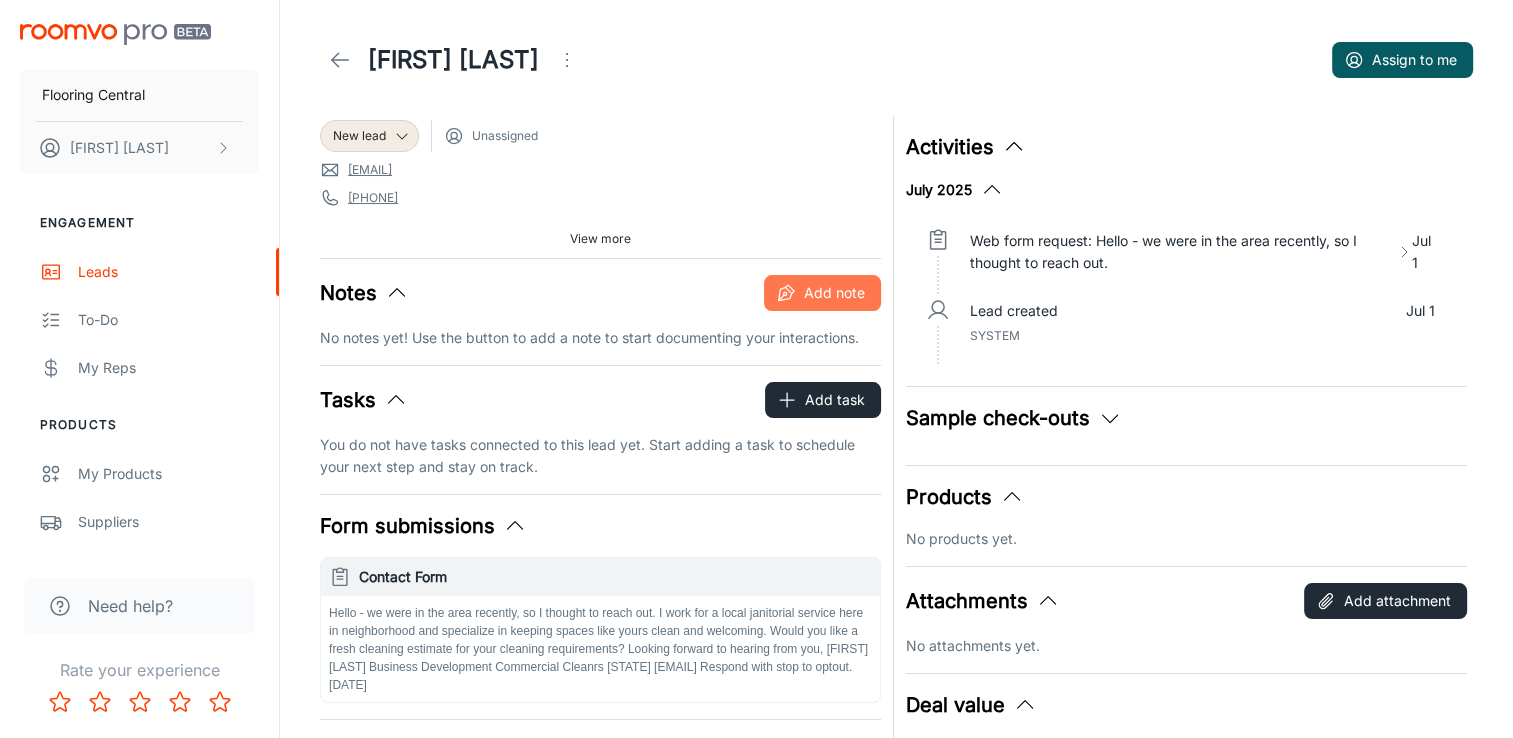 click on "Add note" at bounding box center [822, 293] 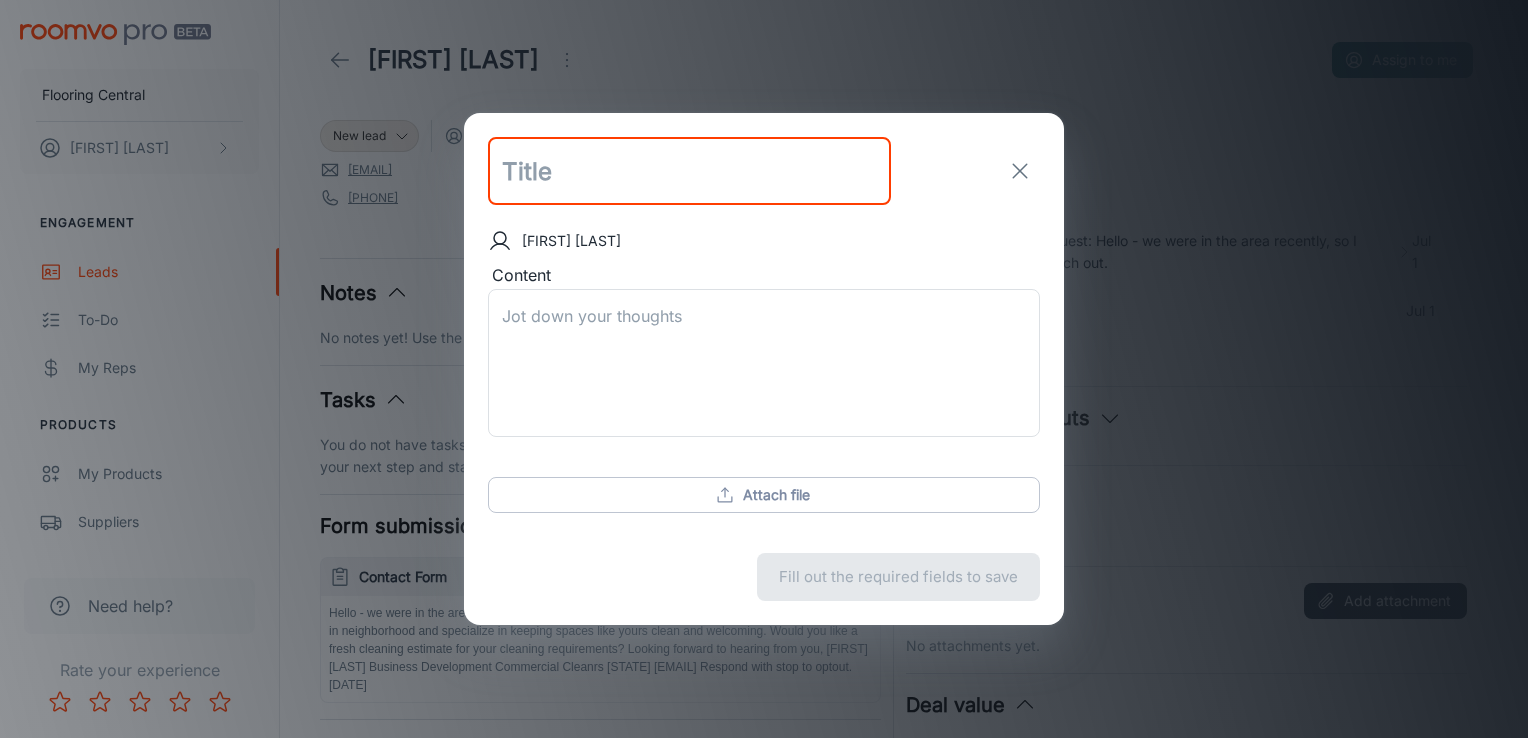click at bounding box center (689, 171) 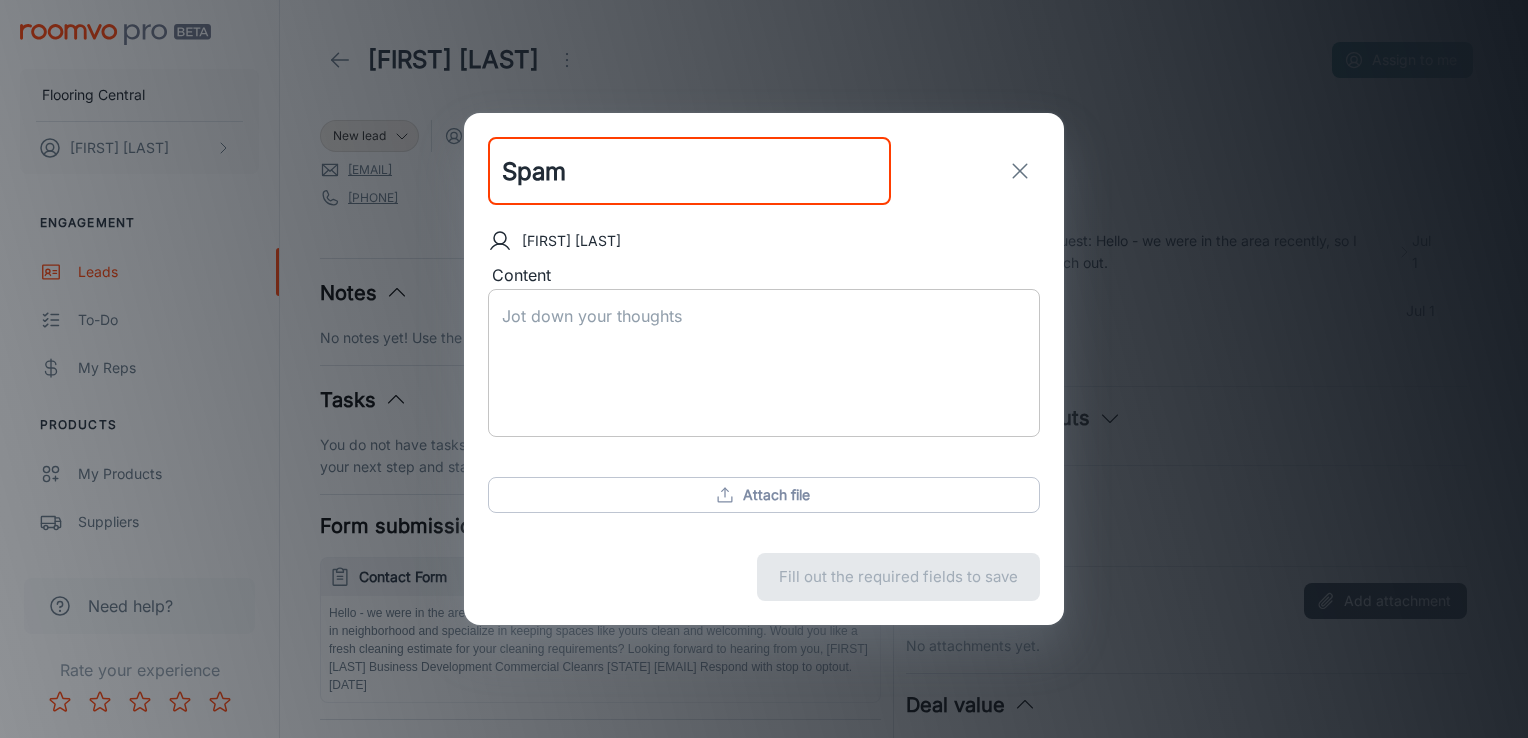 click on "Content" at bounding box center [764, 362] 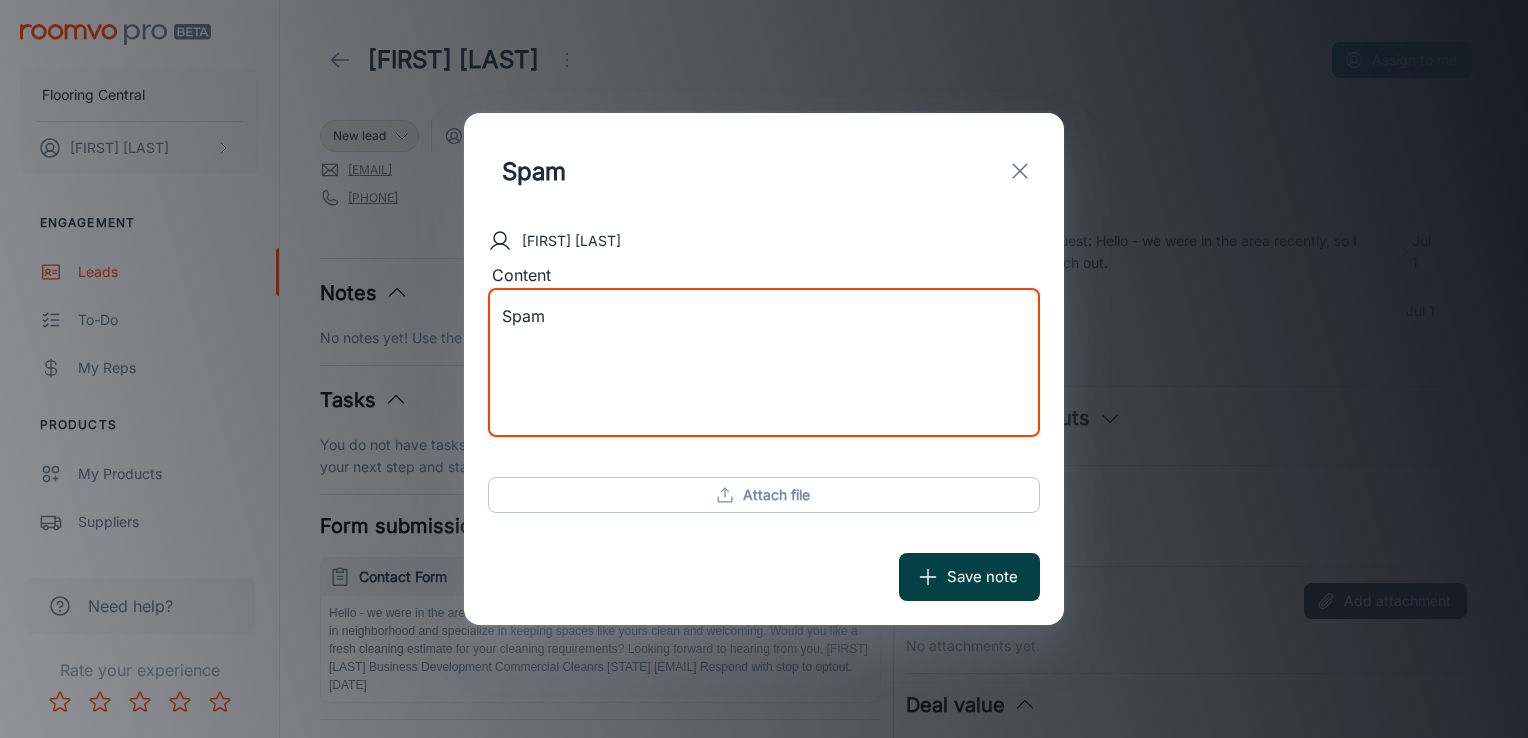 type on "Spam" 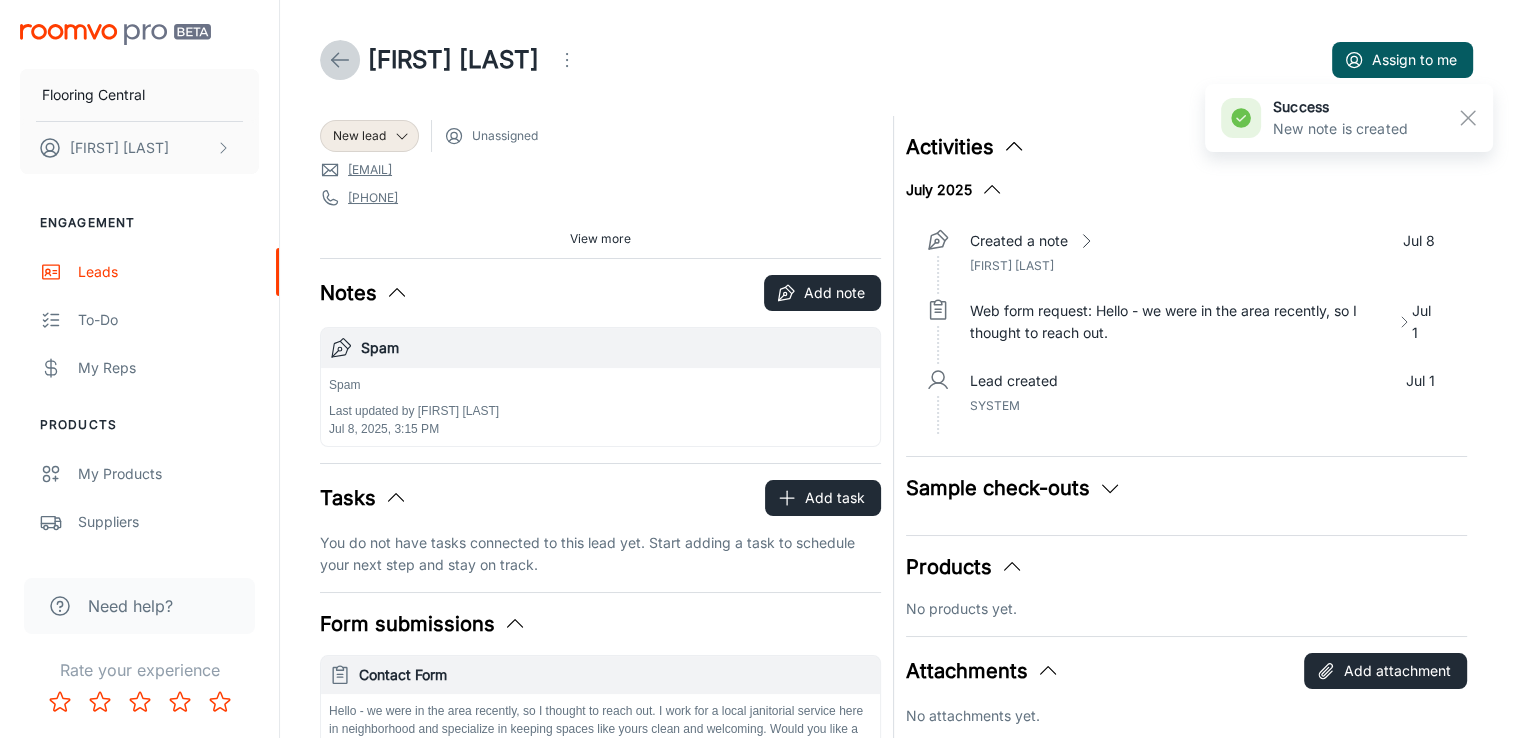 click at bounding box center [340, 60] 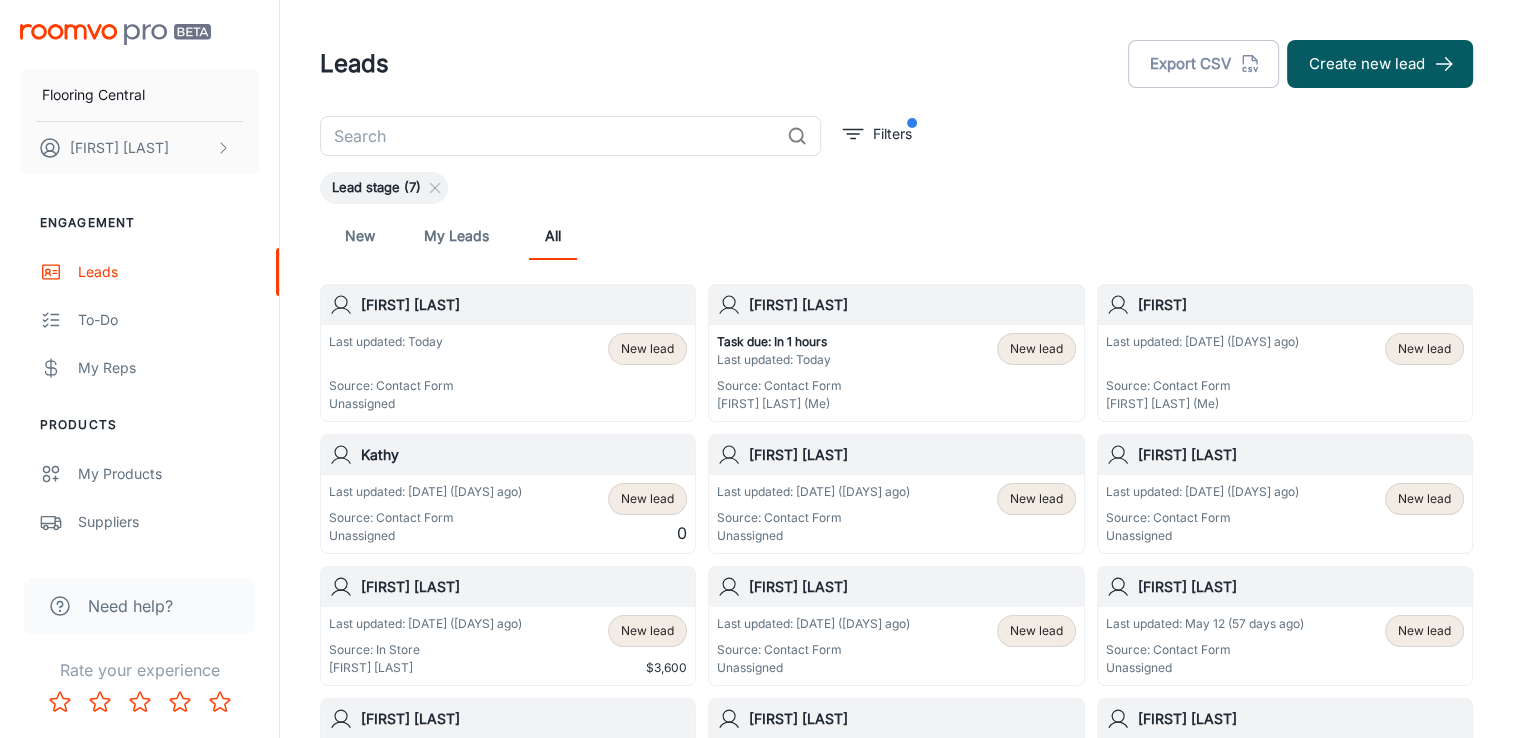 click on "Last updated: [DATE] ([DAYS] ago)" at bounding box center (1202, 342) 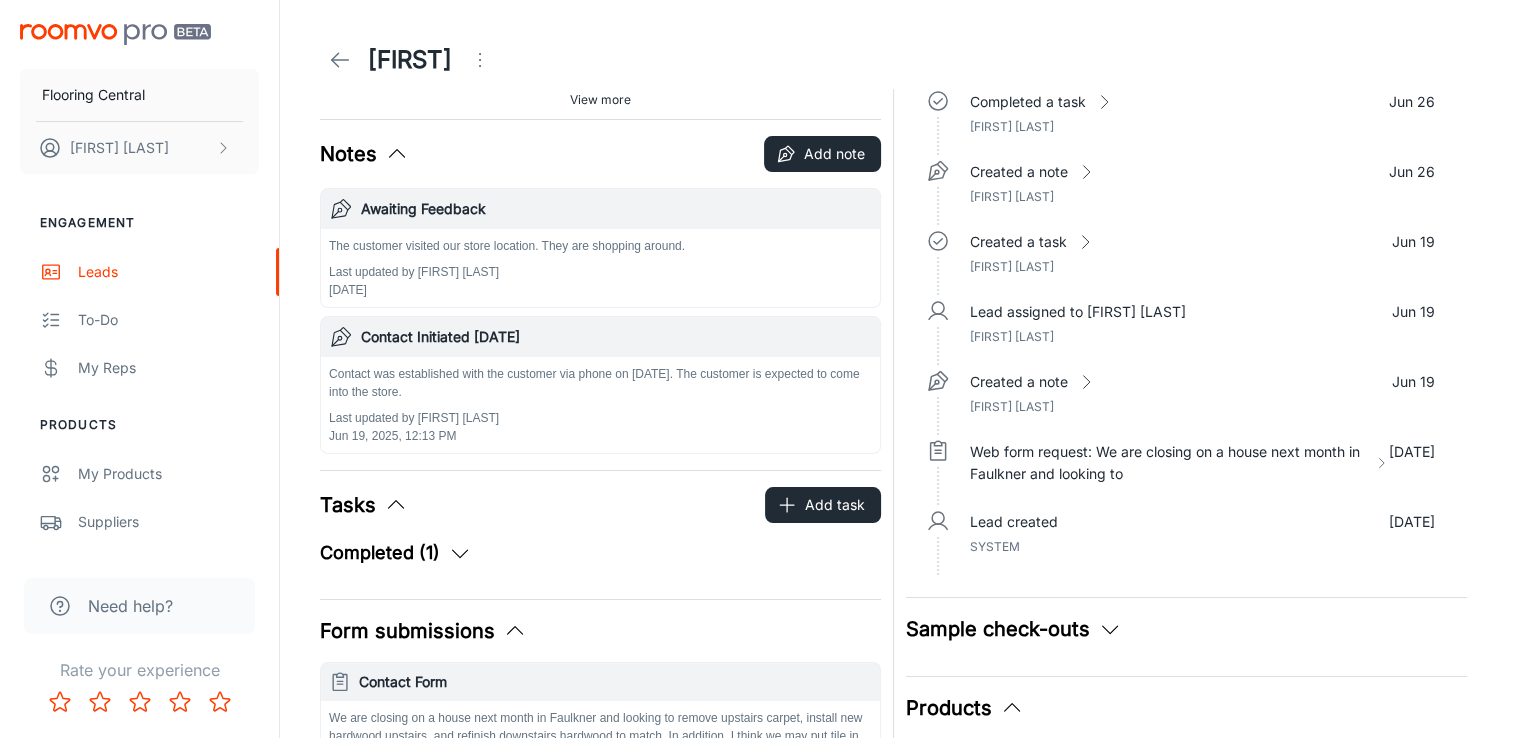 scroll, scrollTop: 0, scrollLeft: 0, axis: both 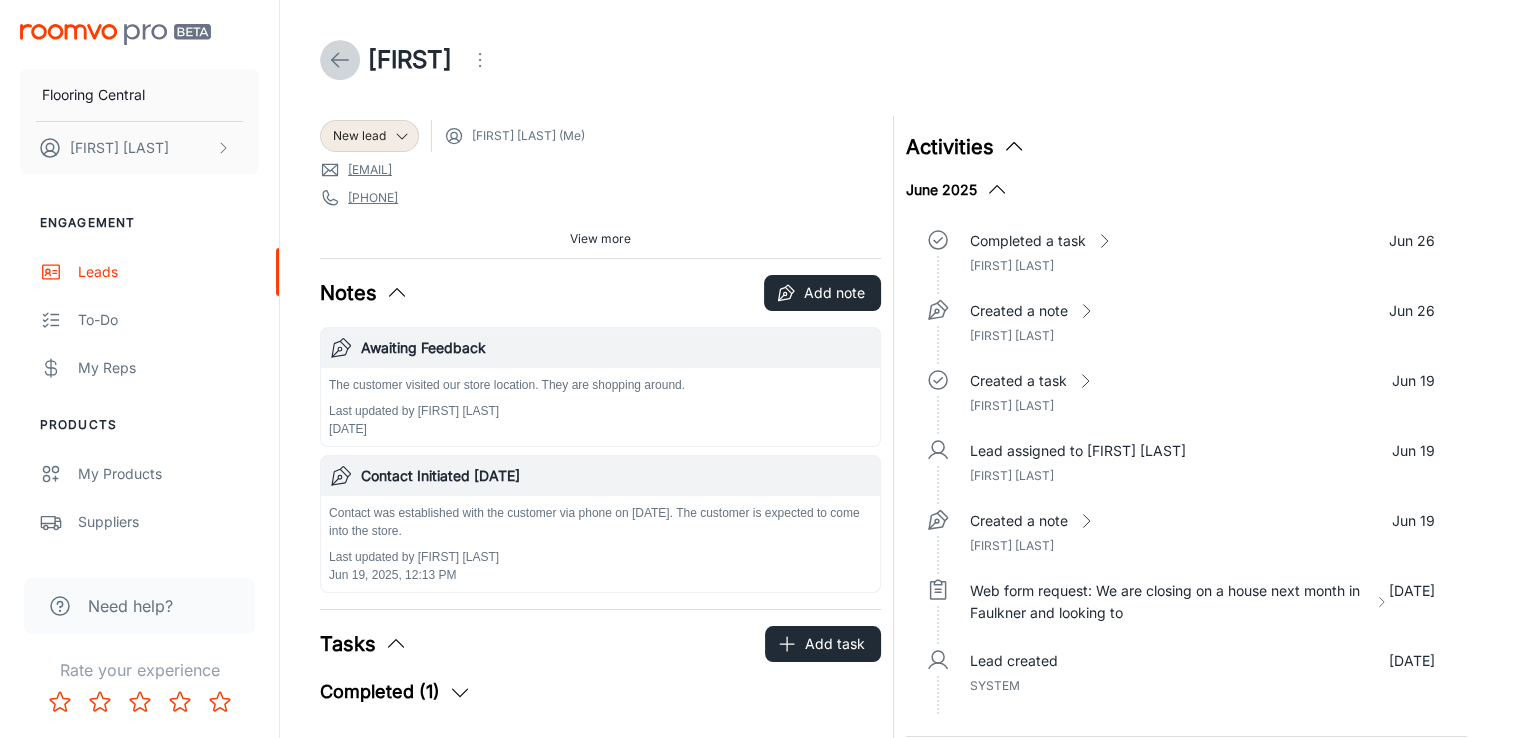 click at bounding box center [340, 60] 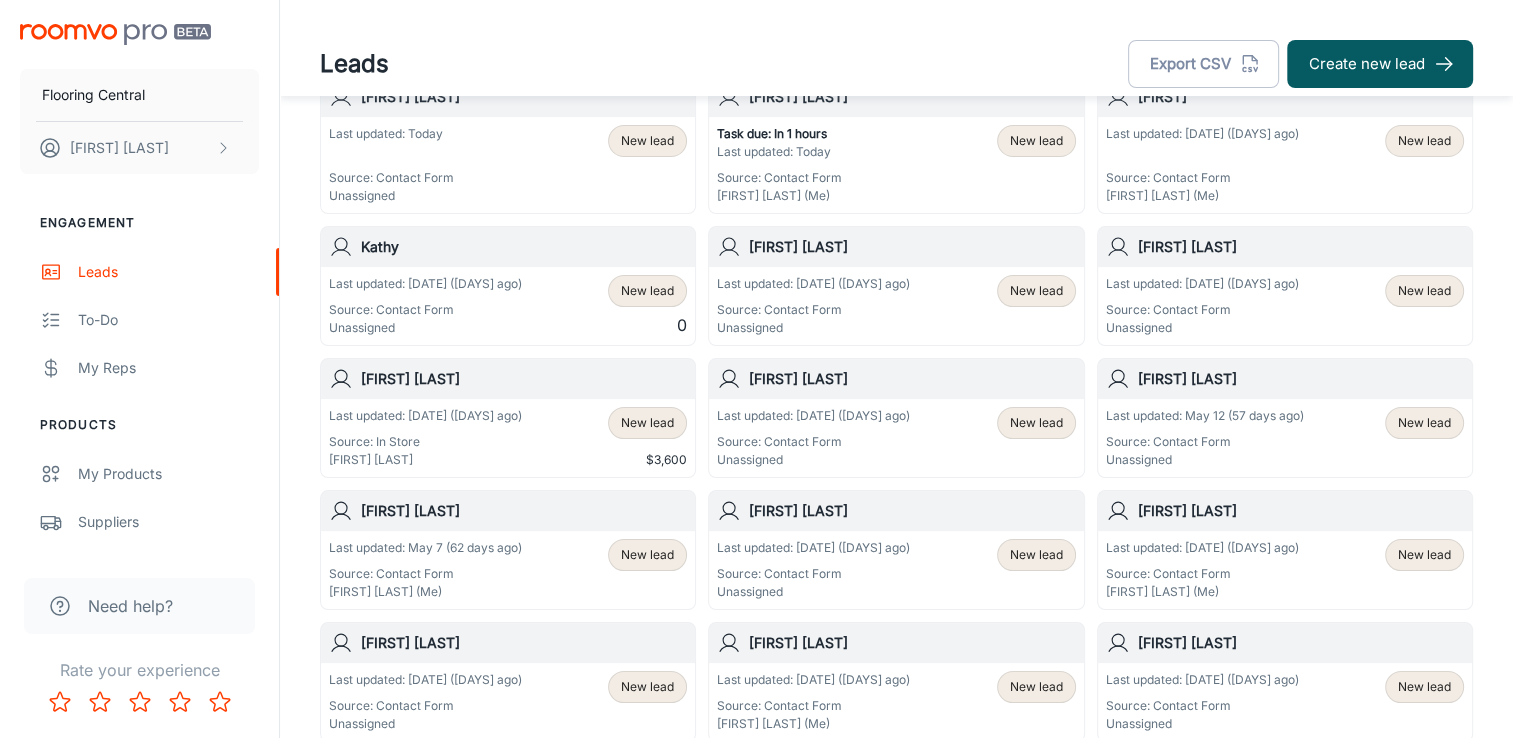scroll, scrollTop: 0, scrollLeft: 0, axis: both 